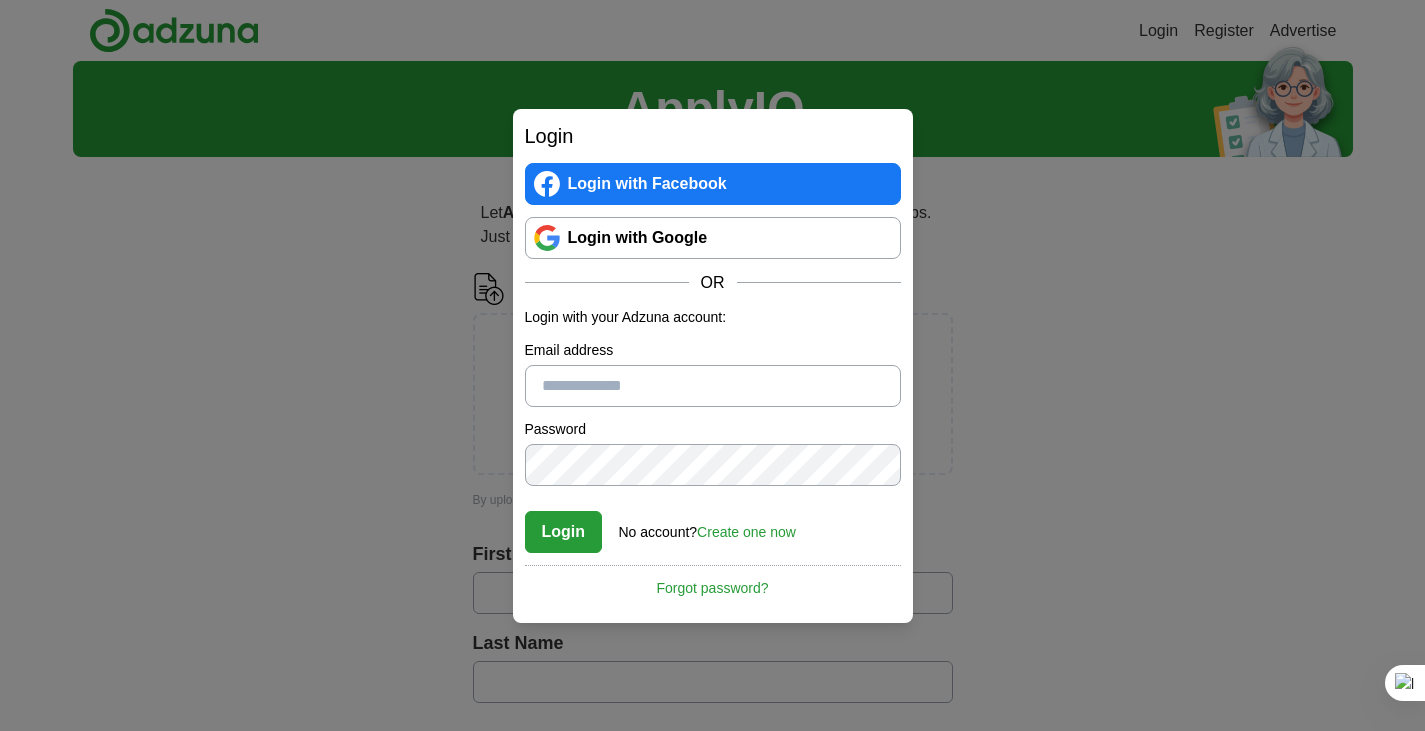 scroll, scrollTop: 0, scrollLeft: 0, axis: both 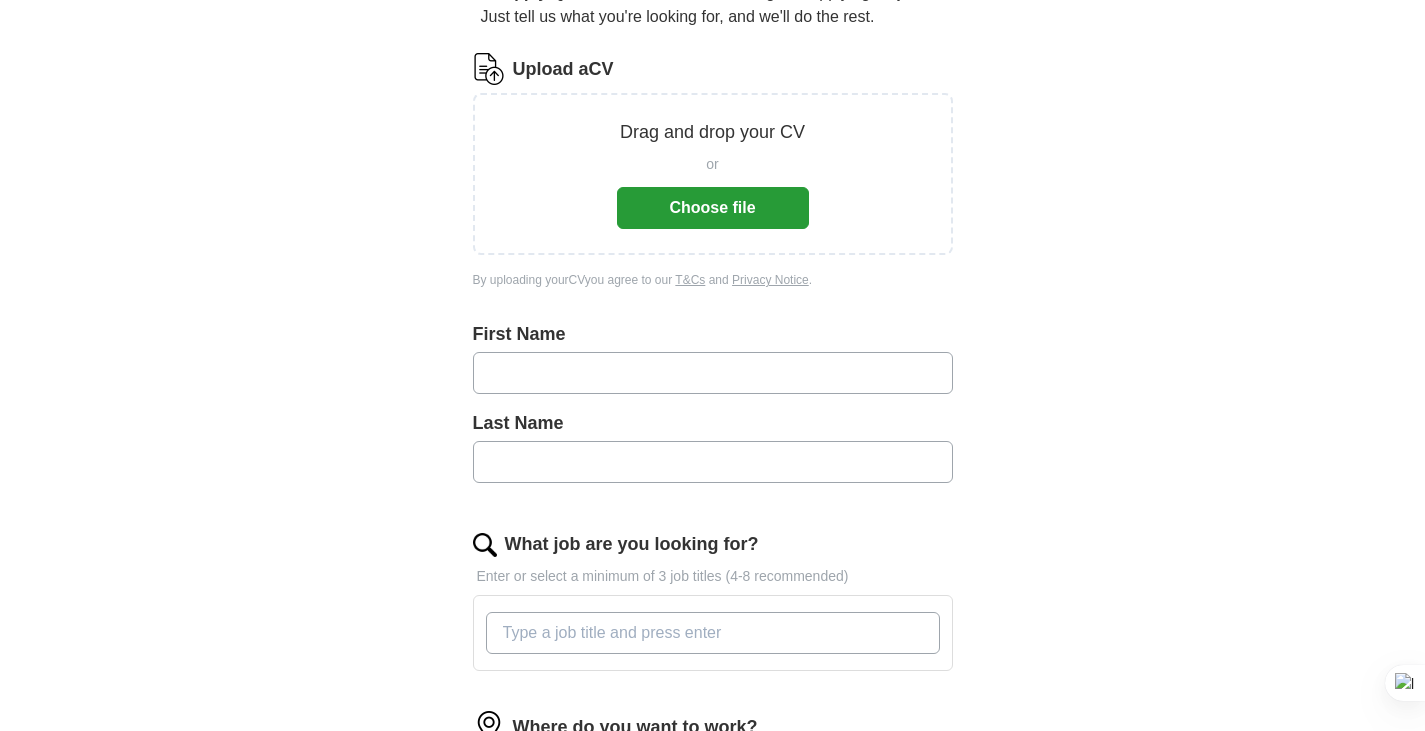 click on "Choose file" at bounding box center (713, 208) 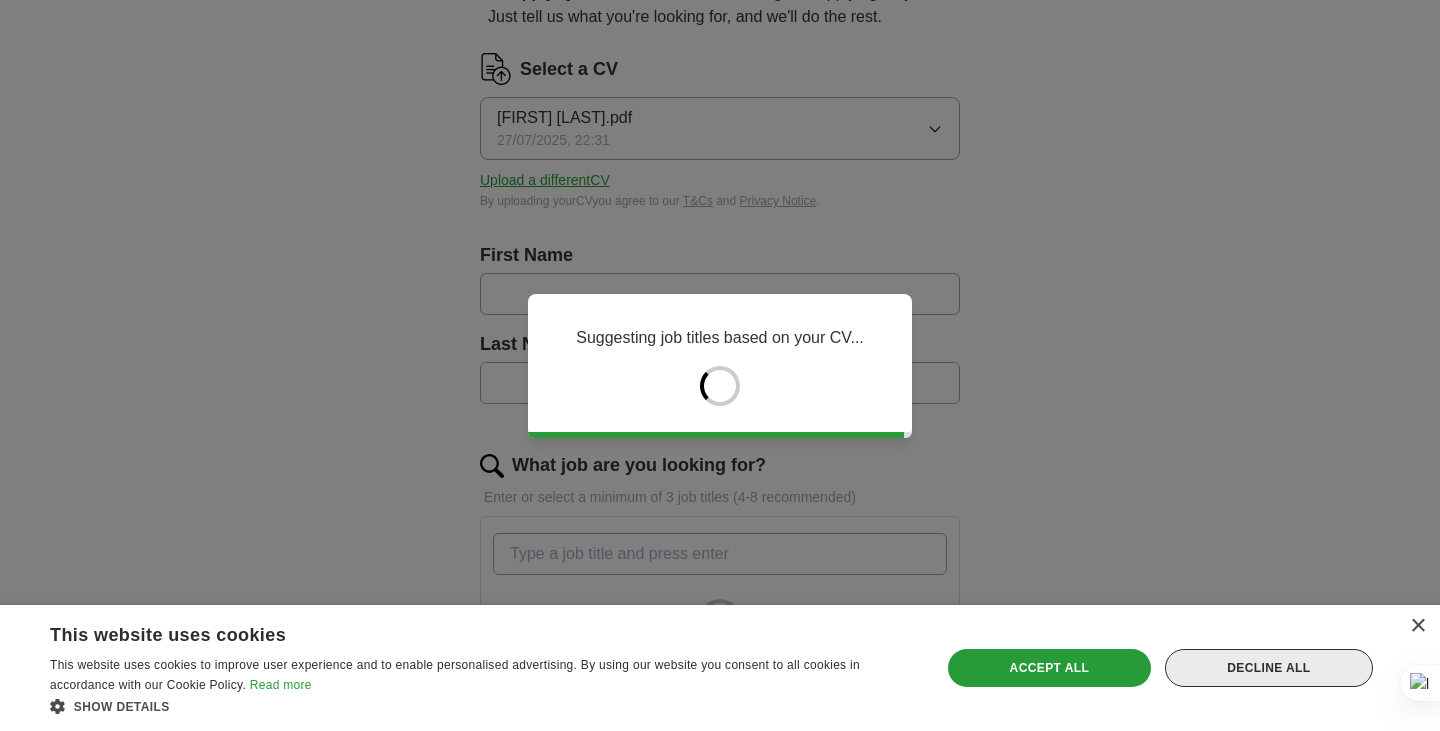 type on "*******" 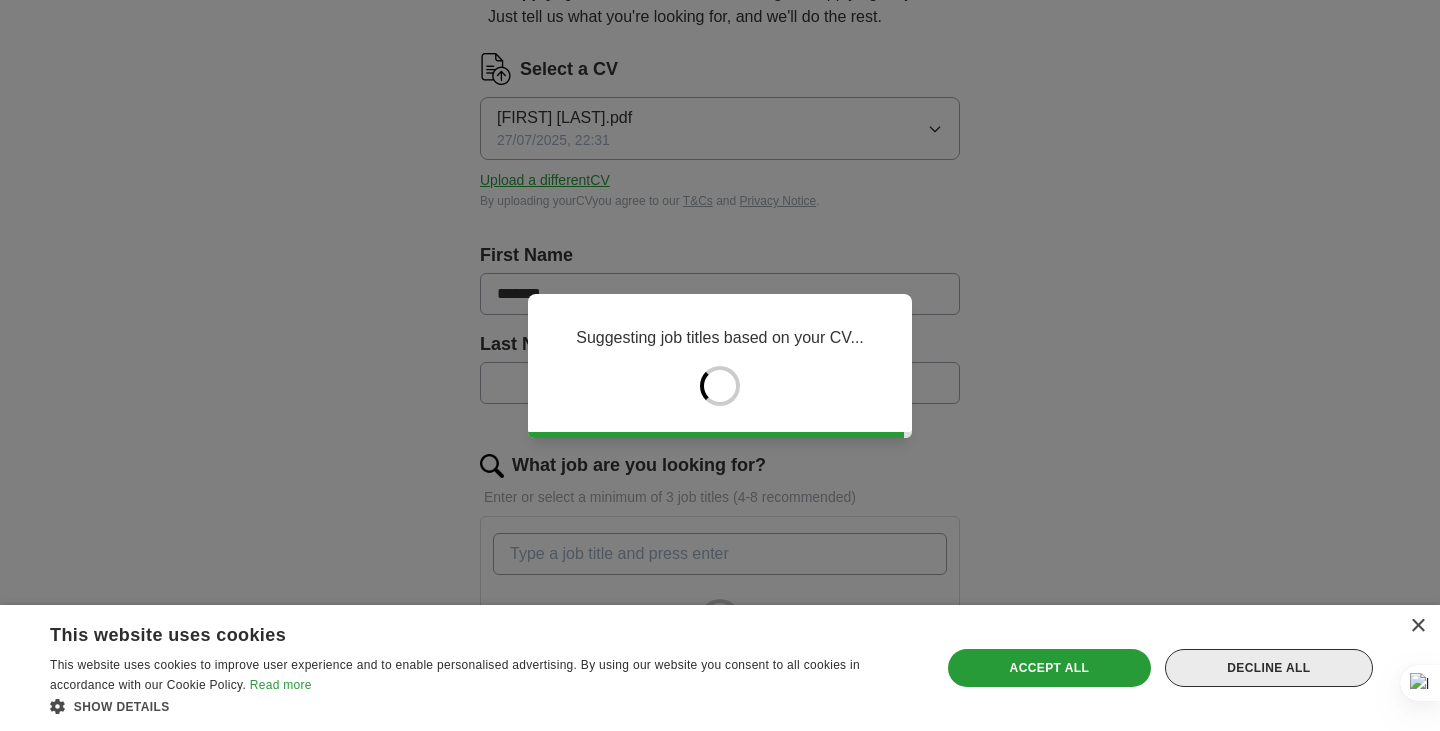 type on "**********" 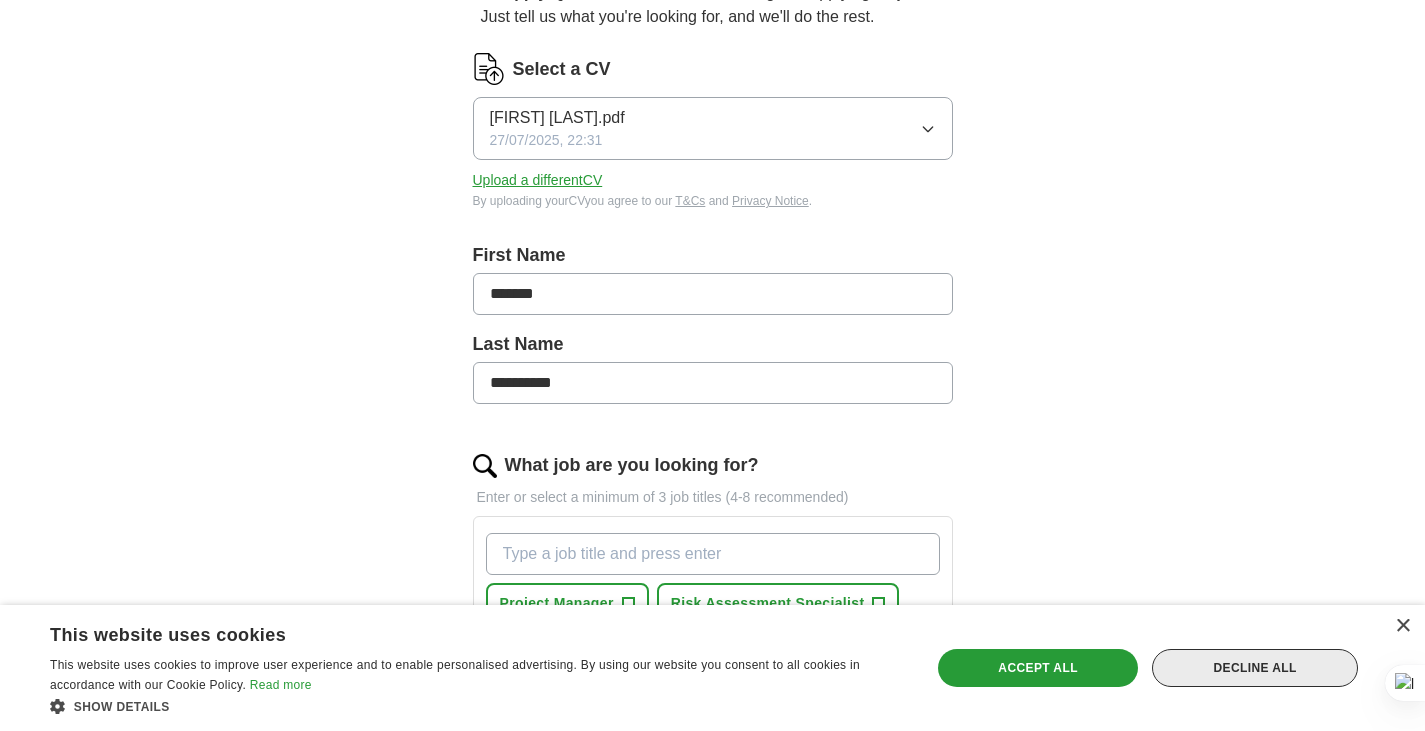 click on "Decline all" at bounding box center (1255, 668) 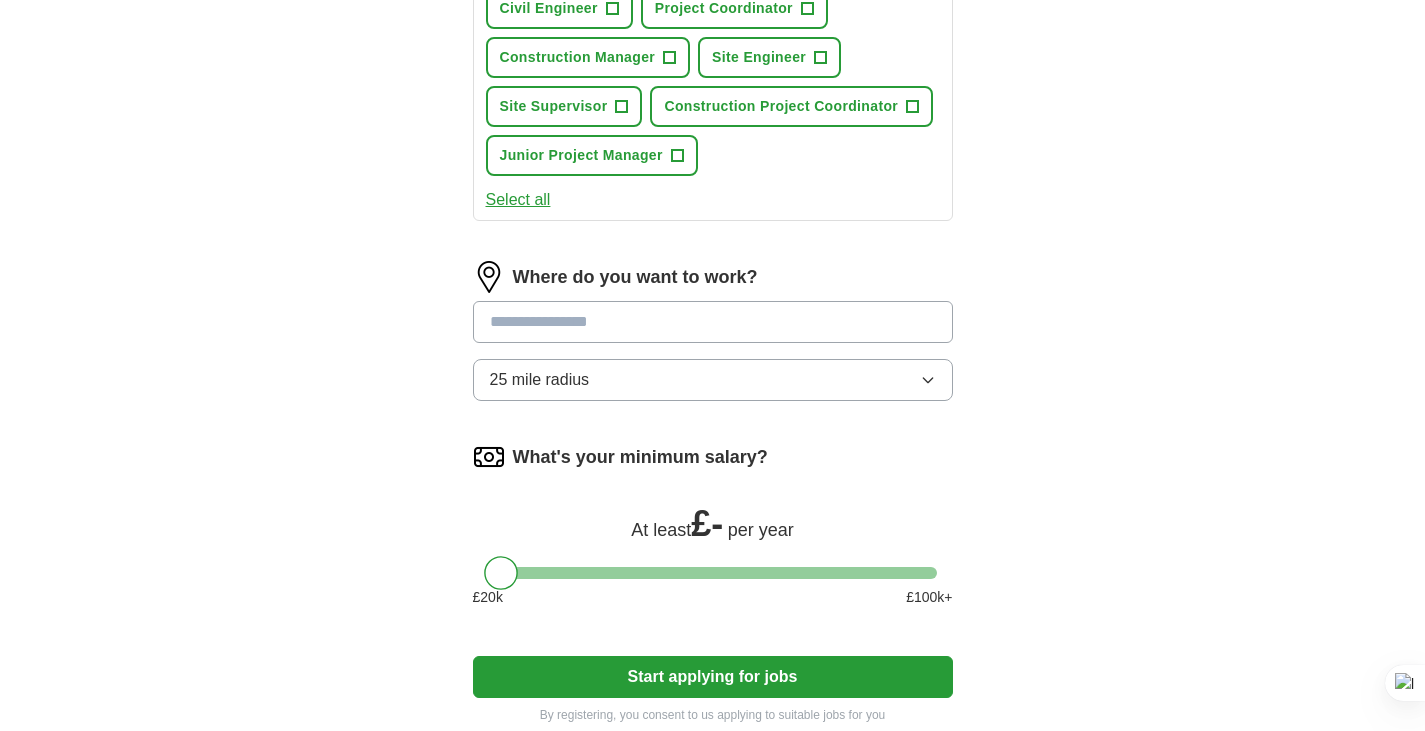scroll, scrollTop: 865, scrollLeft: 0, axis: vertical 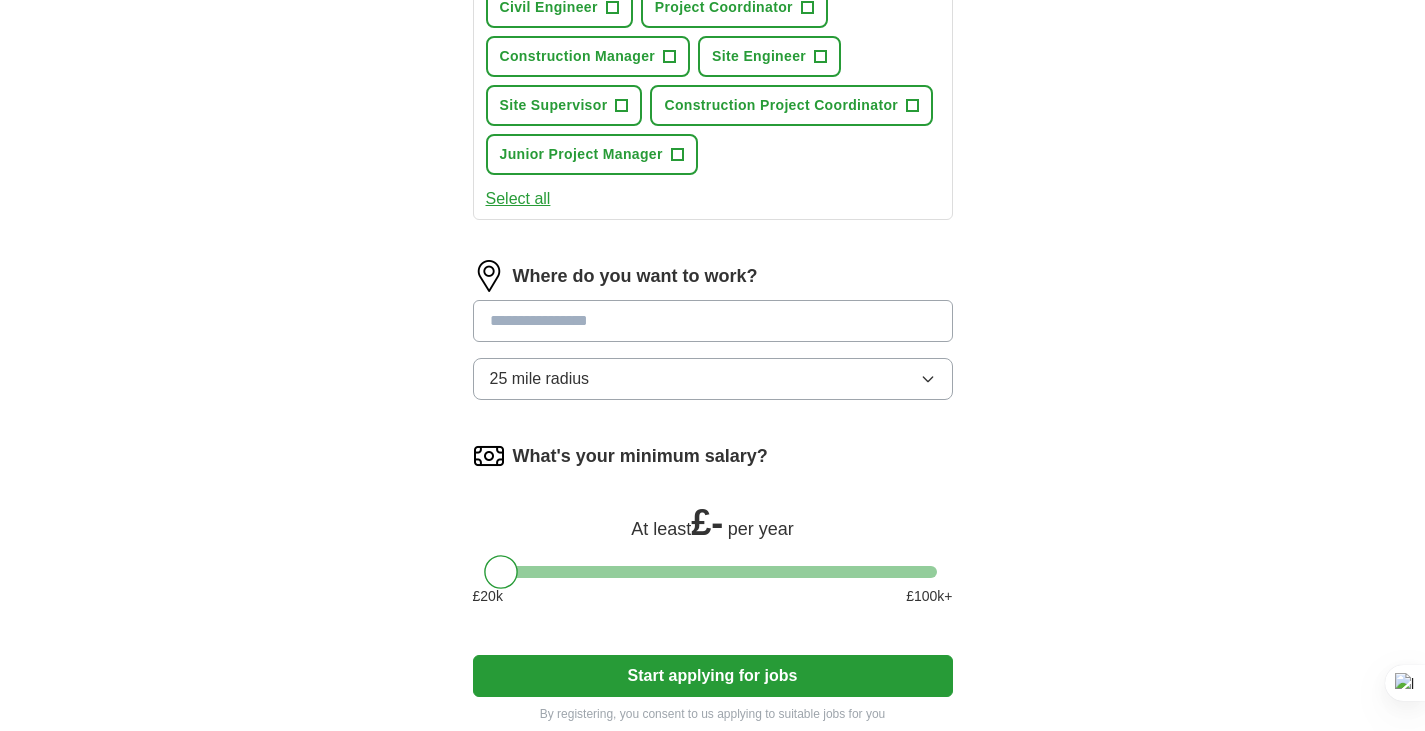 click at bounding box center [713, 321] 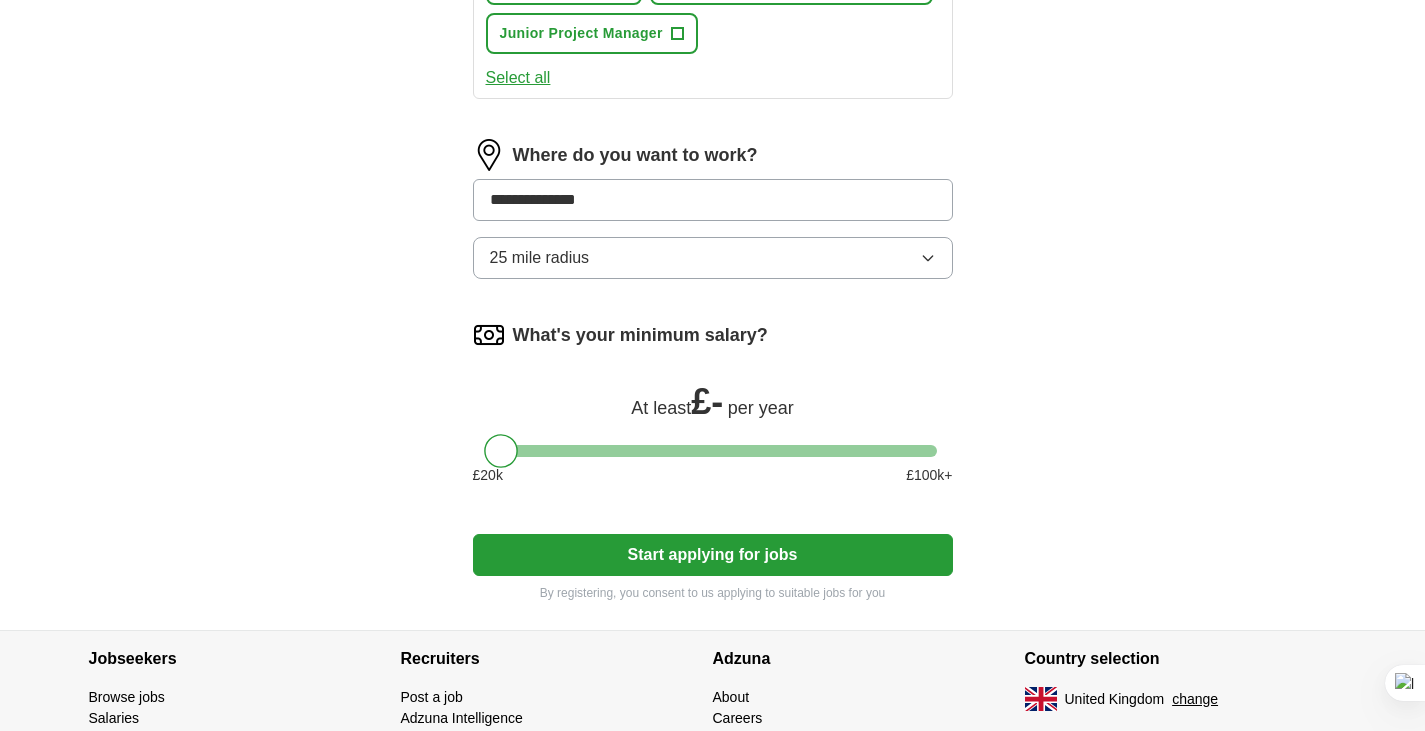 scroll, scrollTop: 1048, scrollLeft: 0, axis: vertical 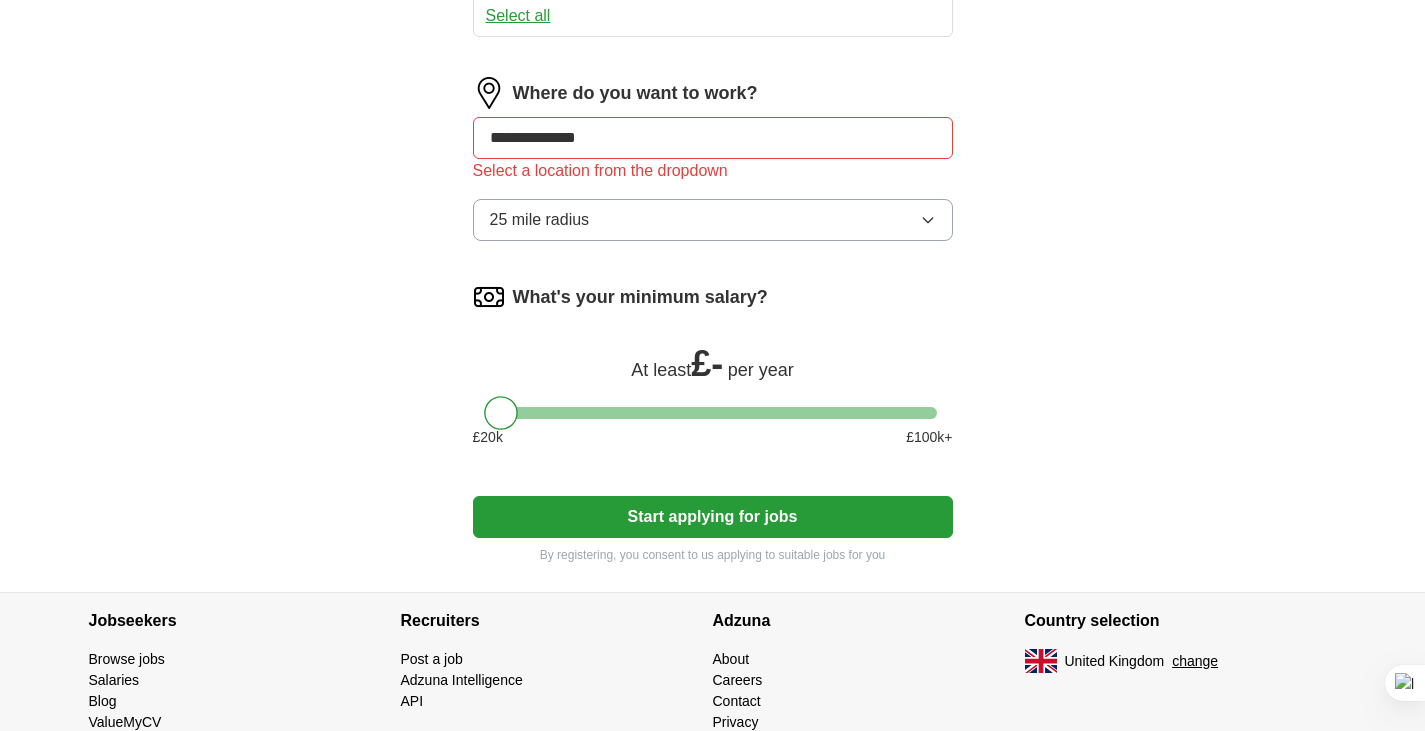 click on "**********" at bounding box center [713, -106] 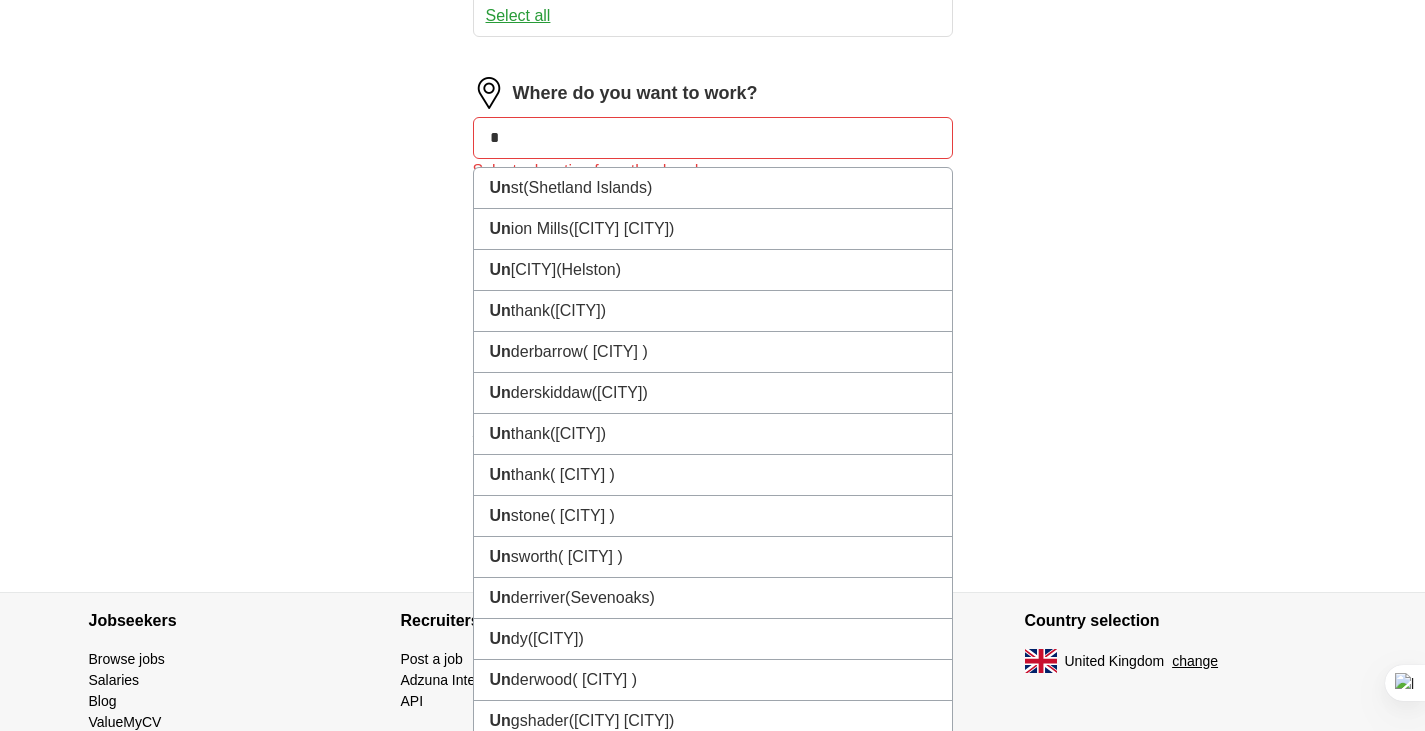 type on "*" 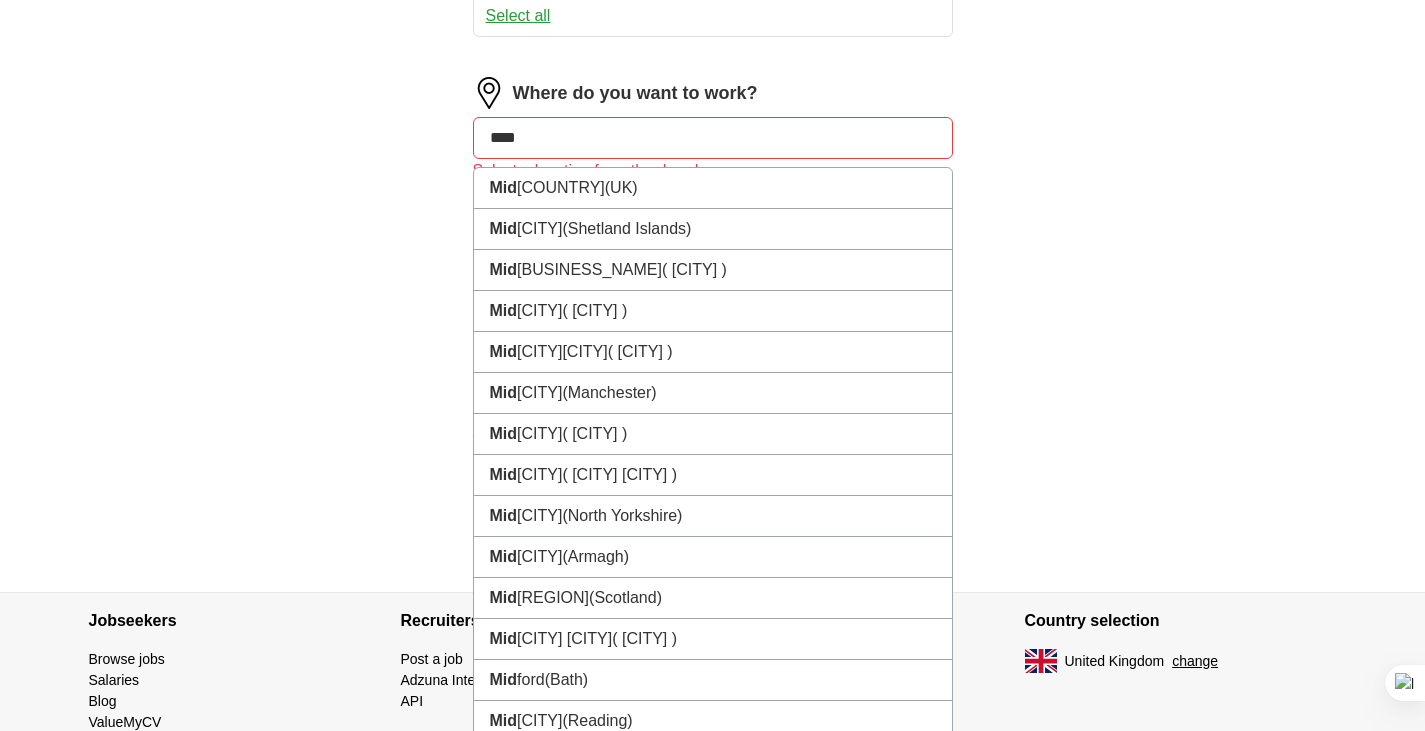 type on "*****" 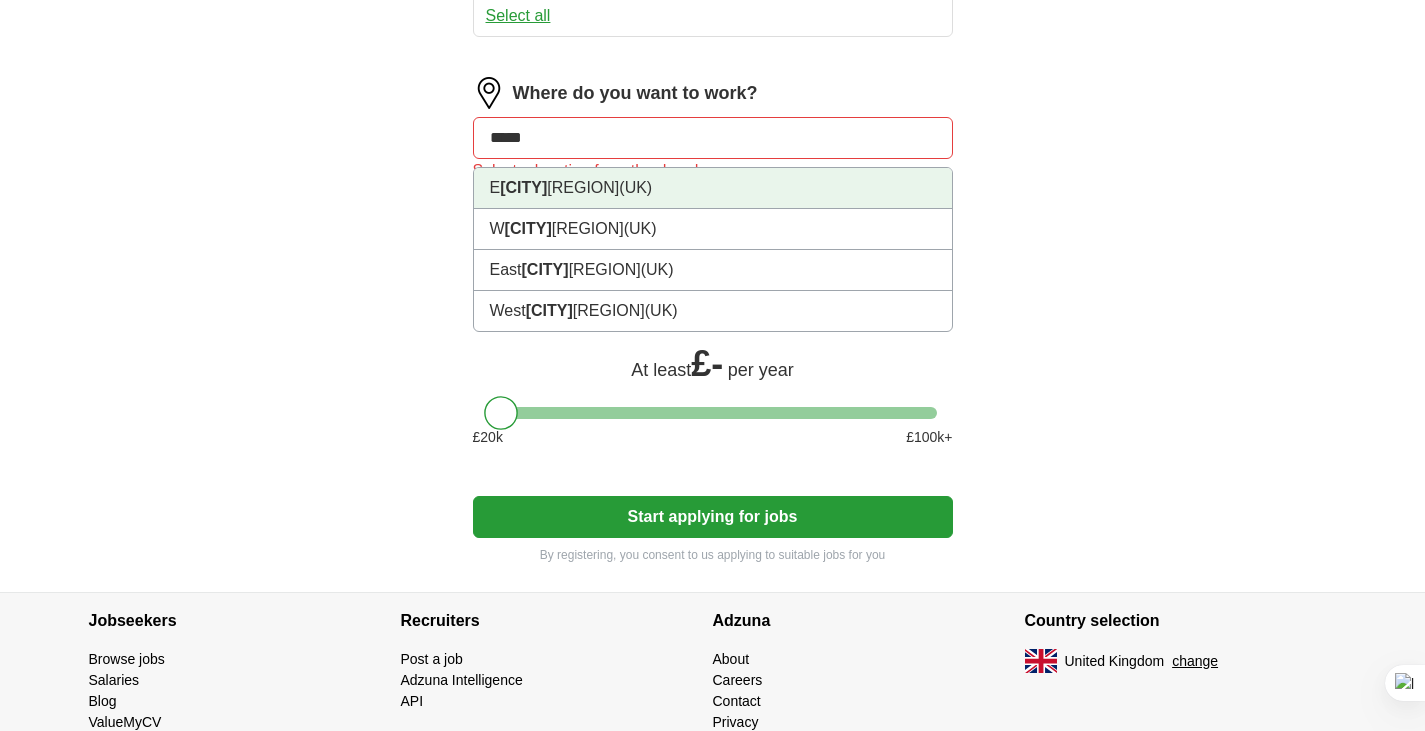 click on "(UK)" at bounding box center [635, 187] 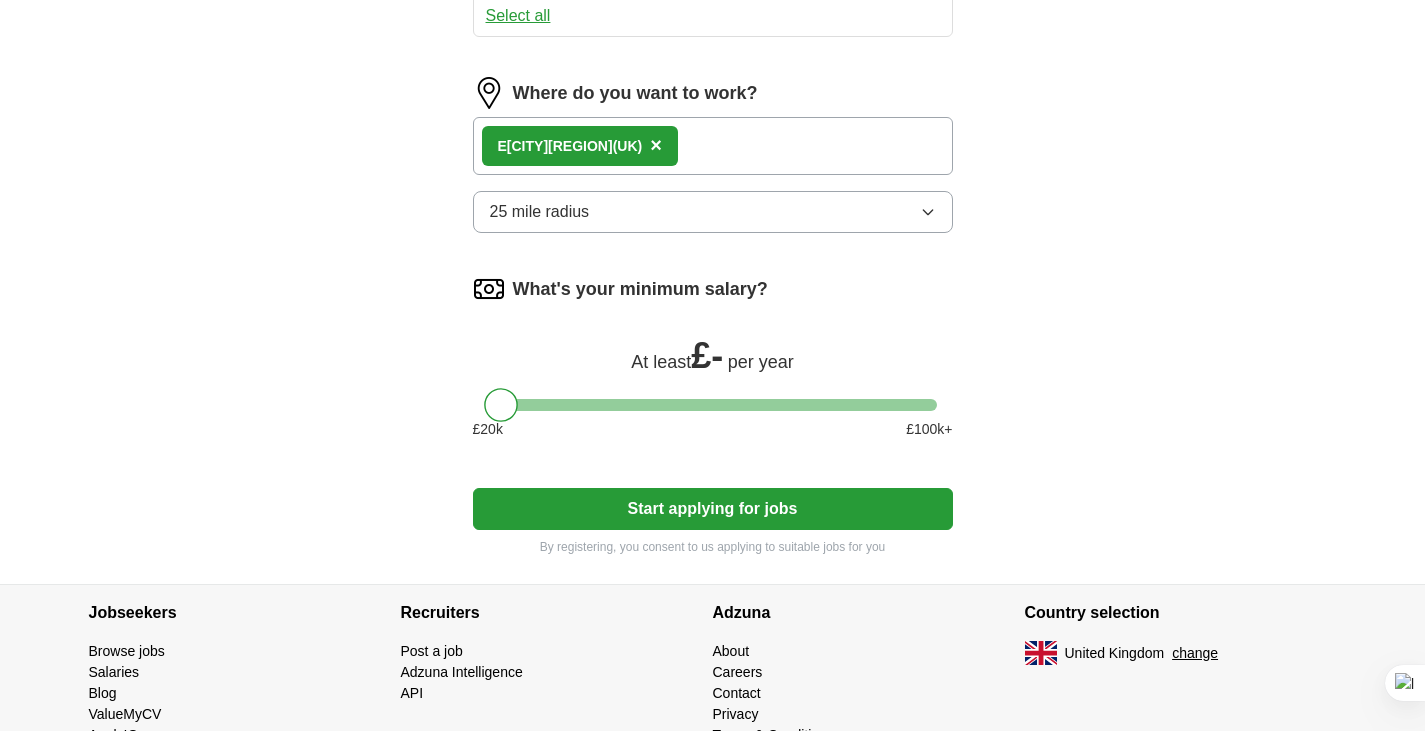click on "Start applying for jobs" at bounding box center (713, 509) 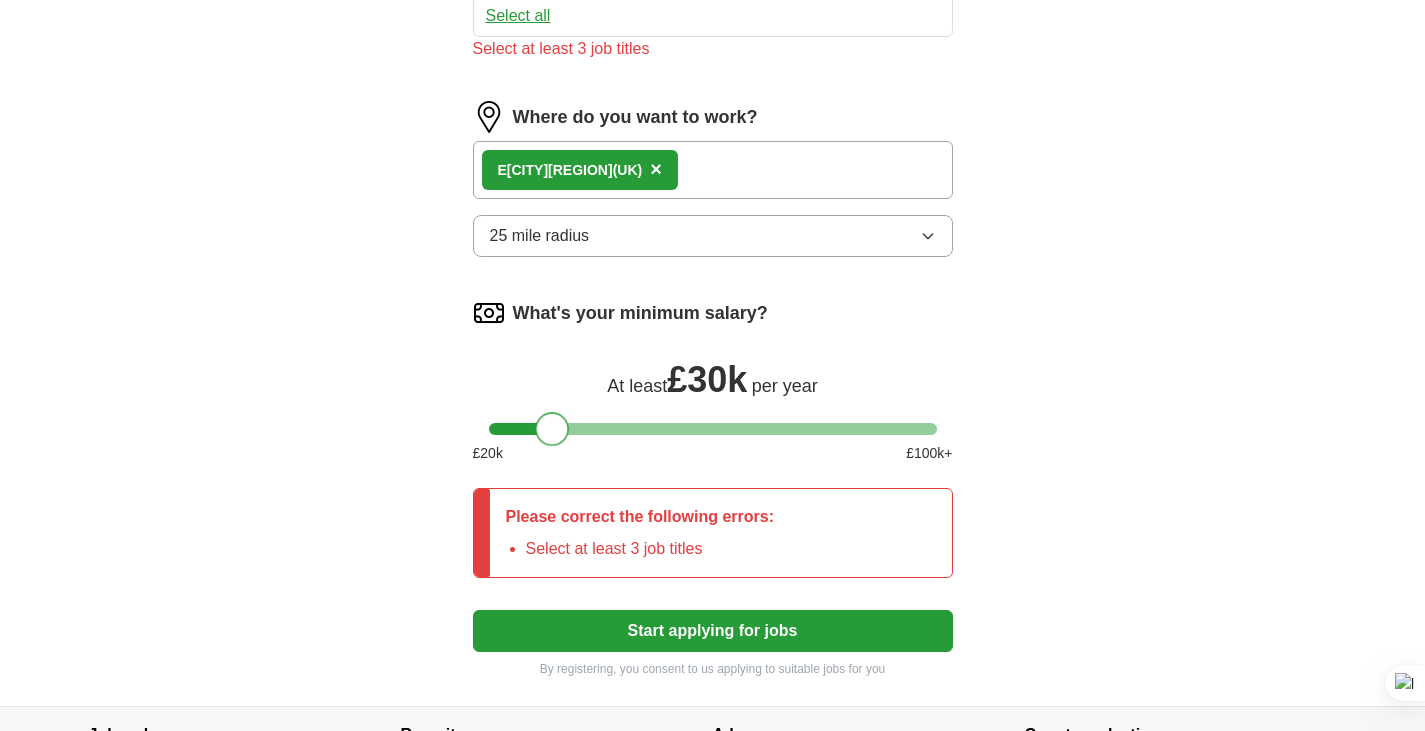 drag, startPoint x: 507, startPoint y: 426, endPoint x: 558, endPoint y: 416, distance: 51.971146 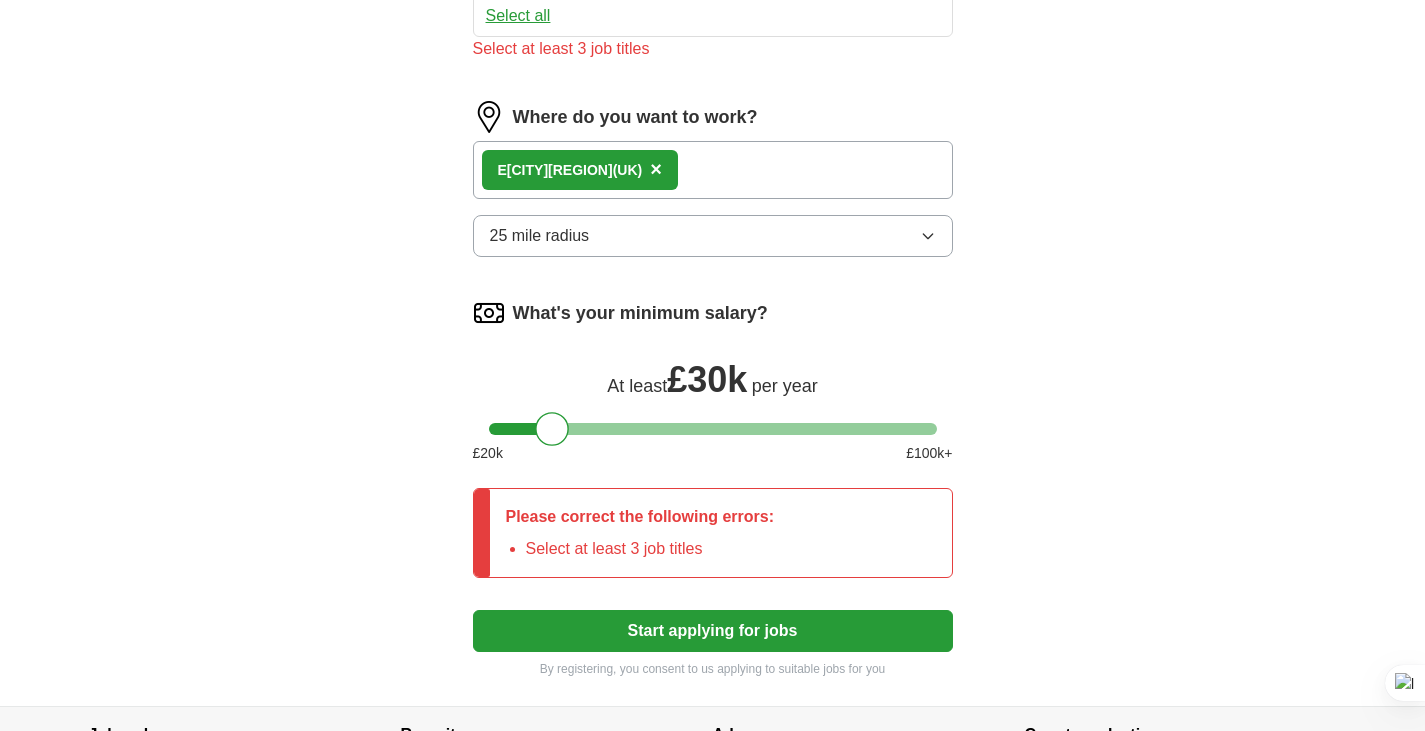 click on "Start applying for jobs" at bounding box center (713, 631) 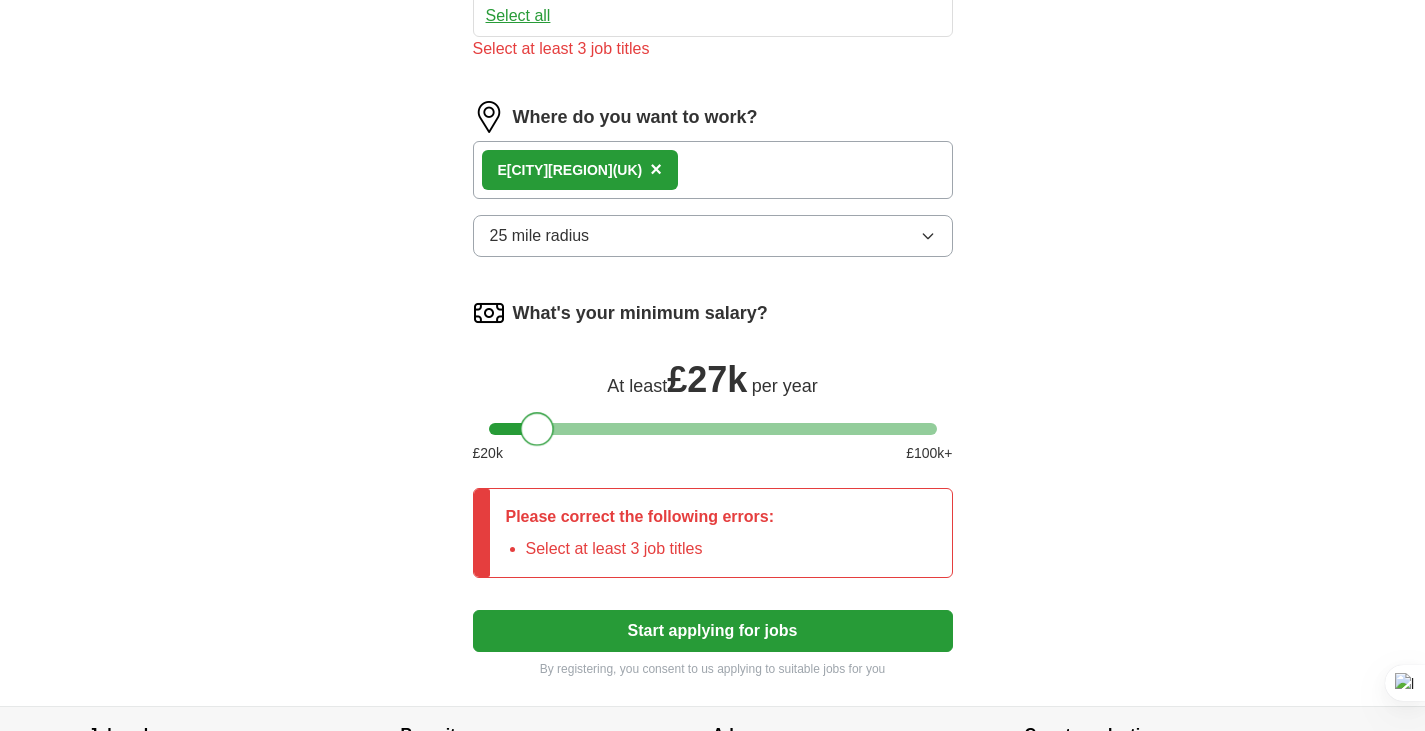 drag, startPoint x: 551, startPoint y: 422, endPoint x: 536, endPoint y: 424, distance: 15.132746 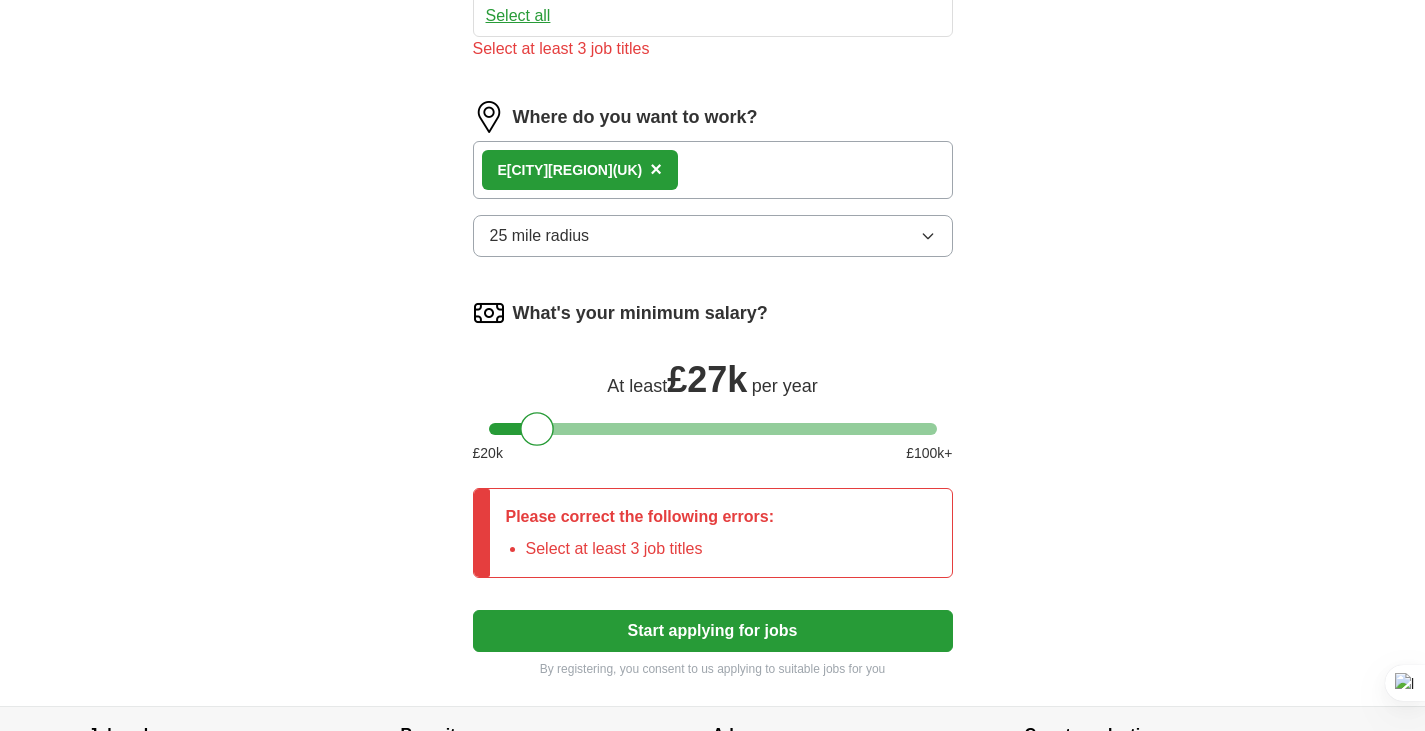 click on "Start applying for jobs" at bounding box center (713, 631) 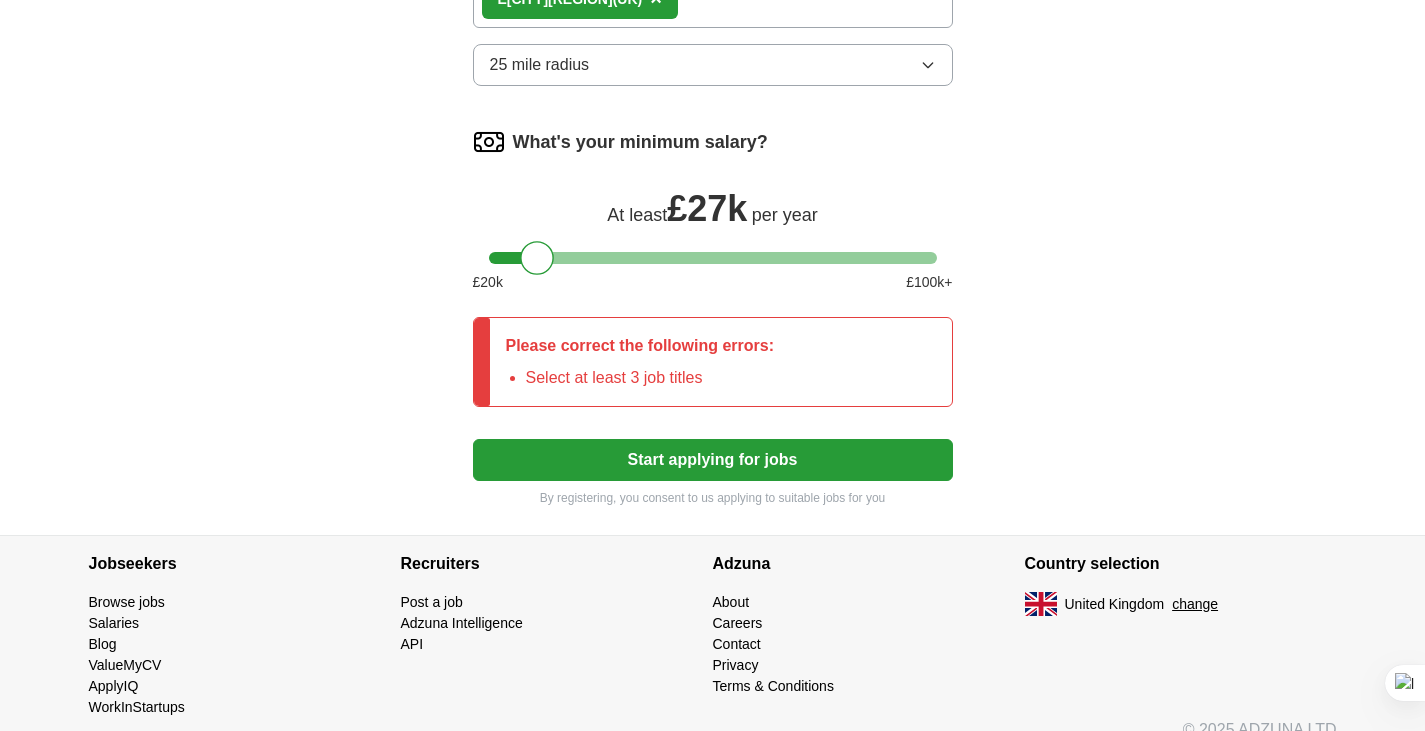 scroll, scrollTop: 1220, scrollLeft: 0, axis: vertical 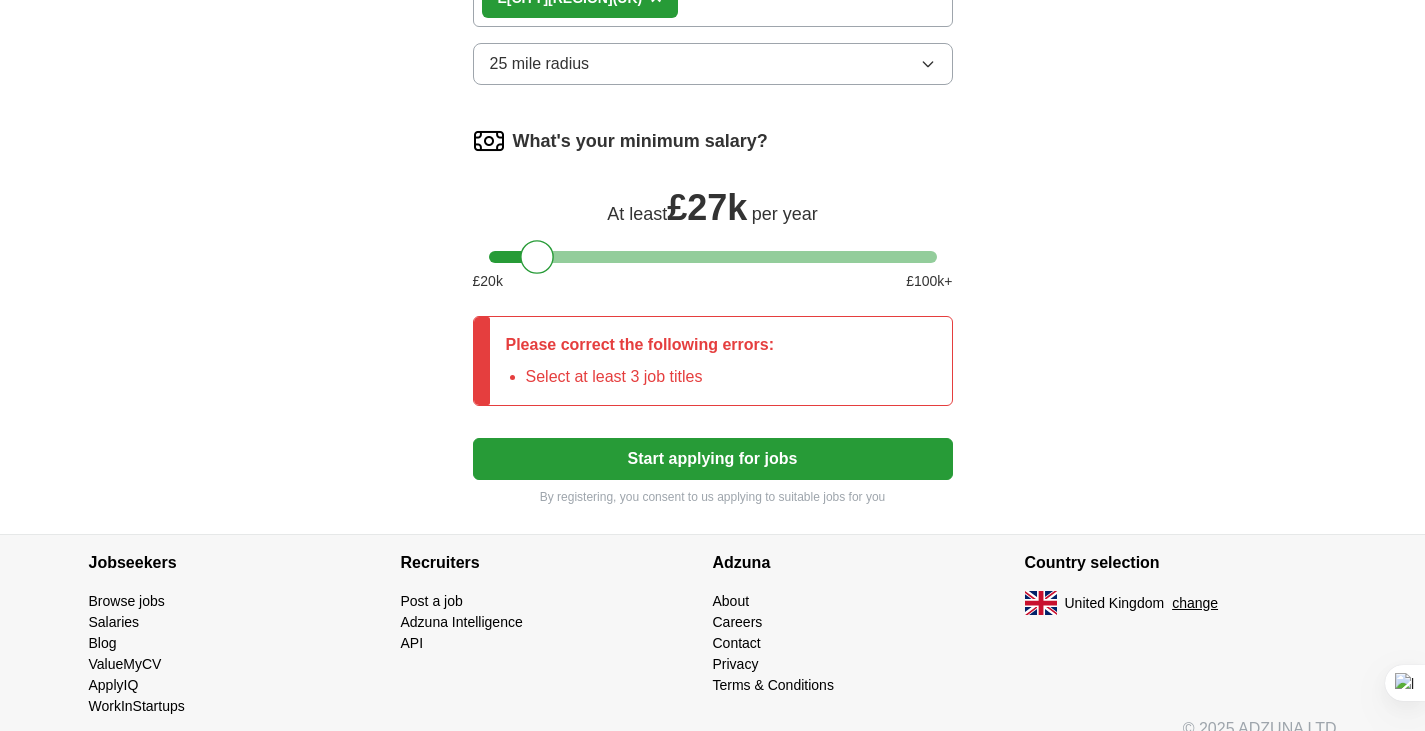 click on "Please correct the following errors: Select at least 3 job titles" at bounding box center (640, 361) 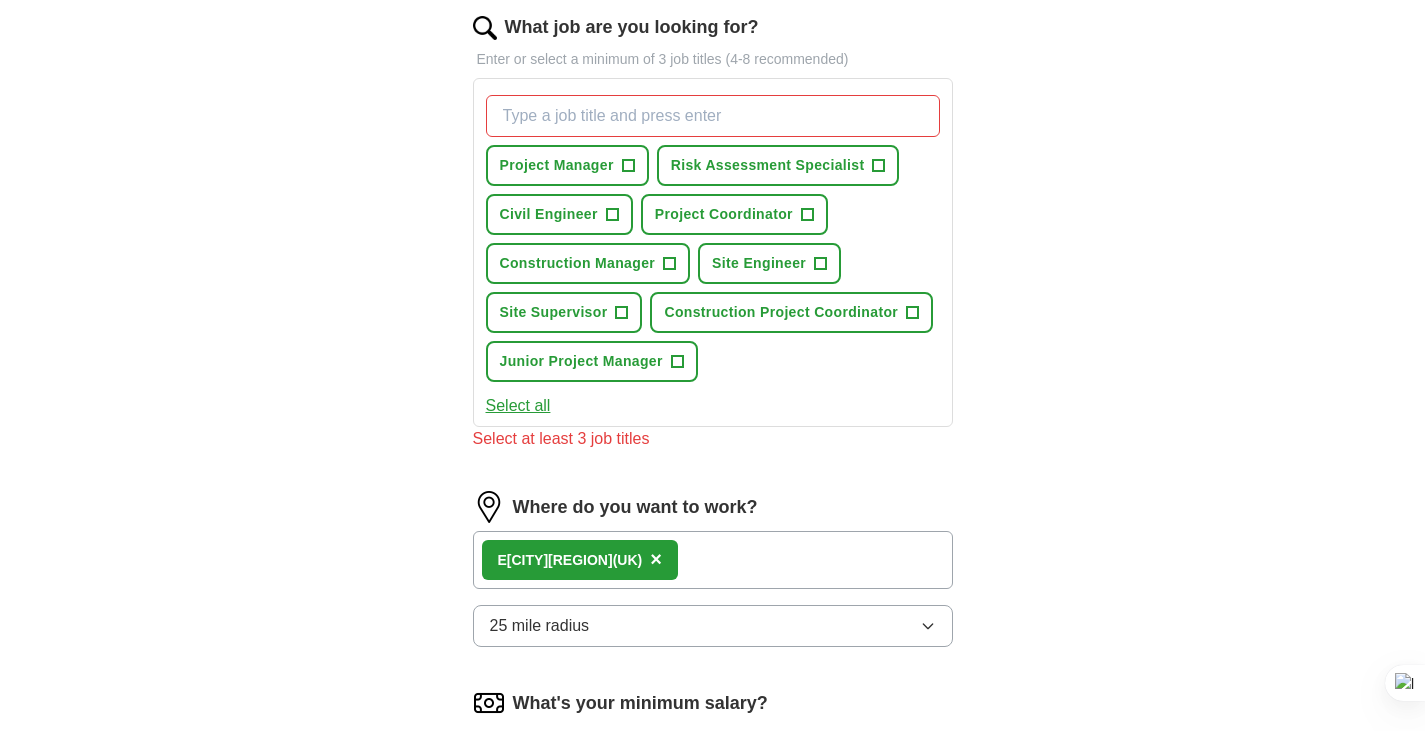 scroll, scrollTop: 657, scrollLeft: 0, axis: vertical 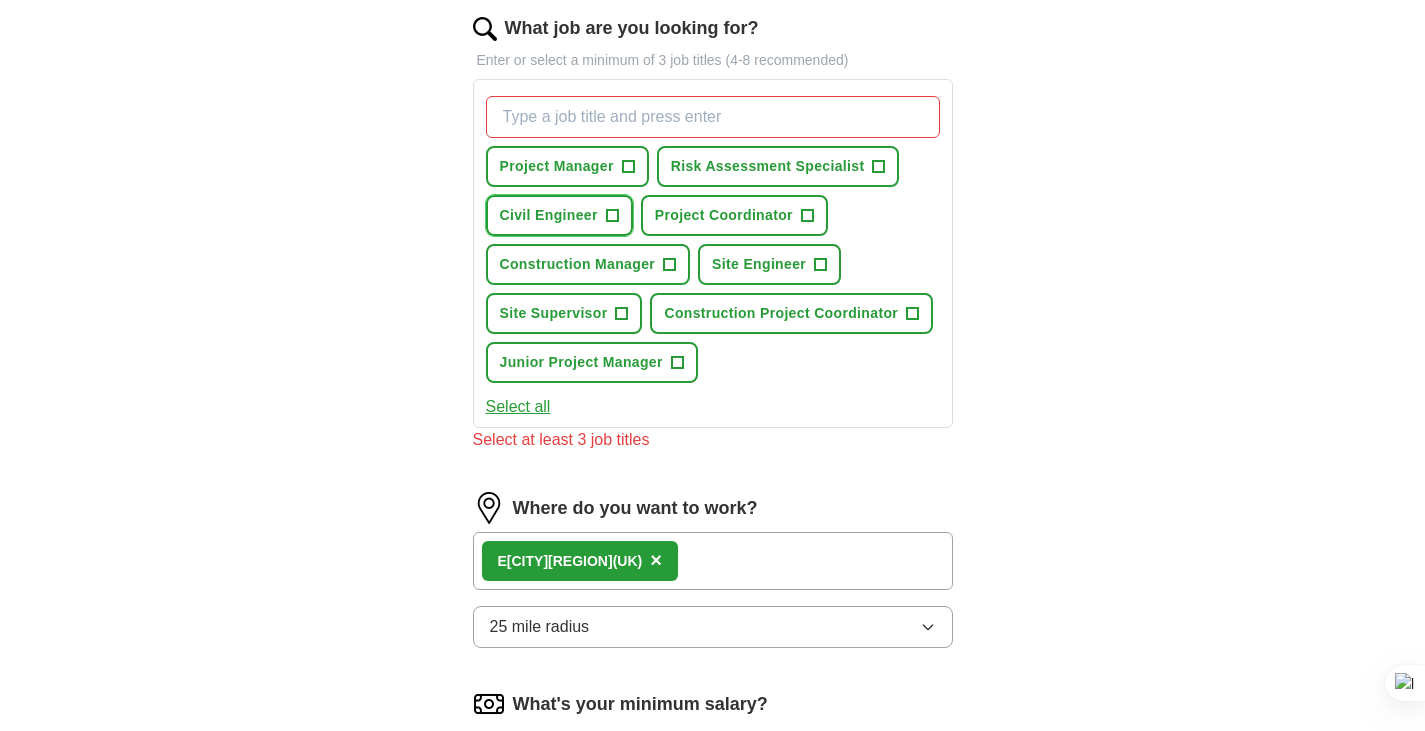 click on "Civil Engineer +" at bounding box center (559, 215) 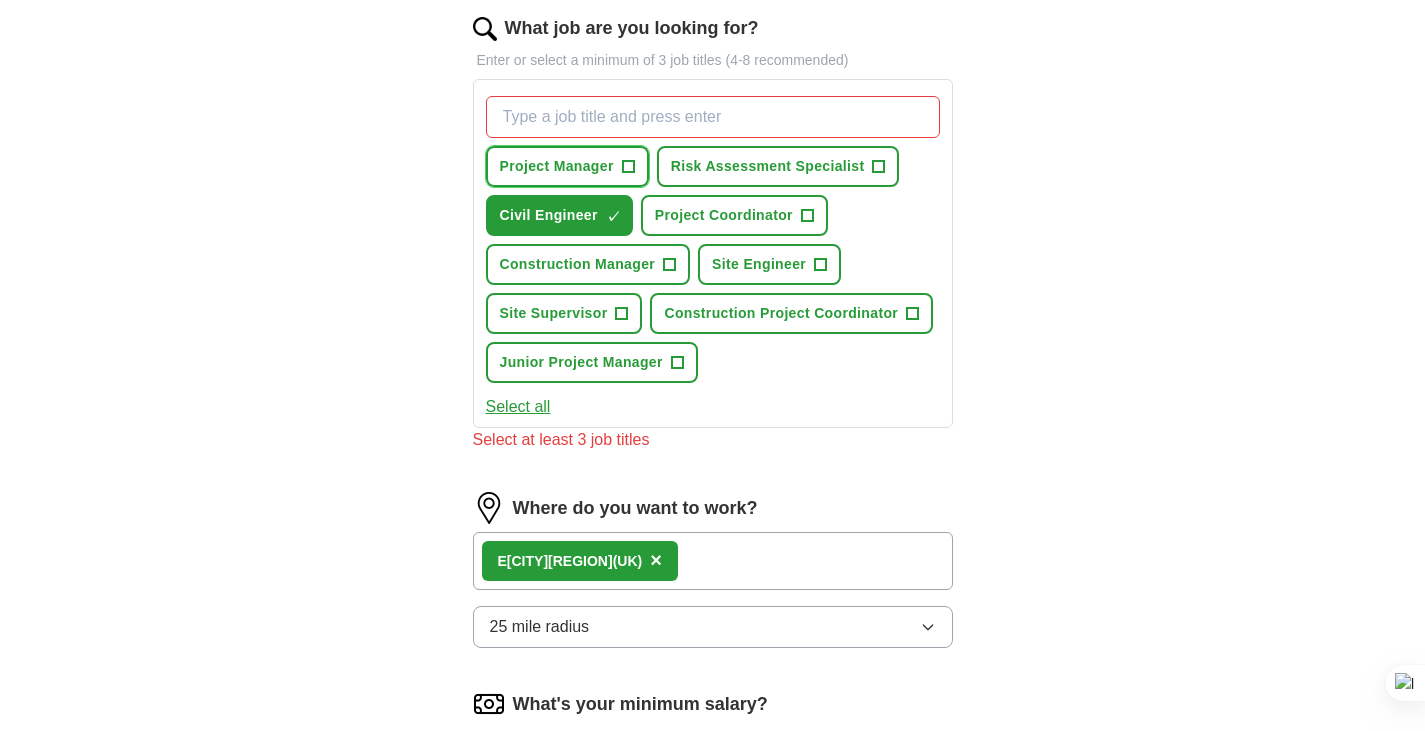 click on "Project Manager" at bounding box center (557, 166) 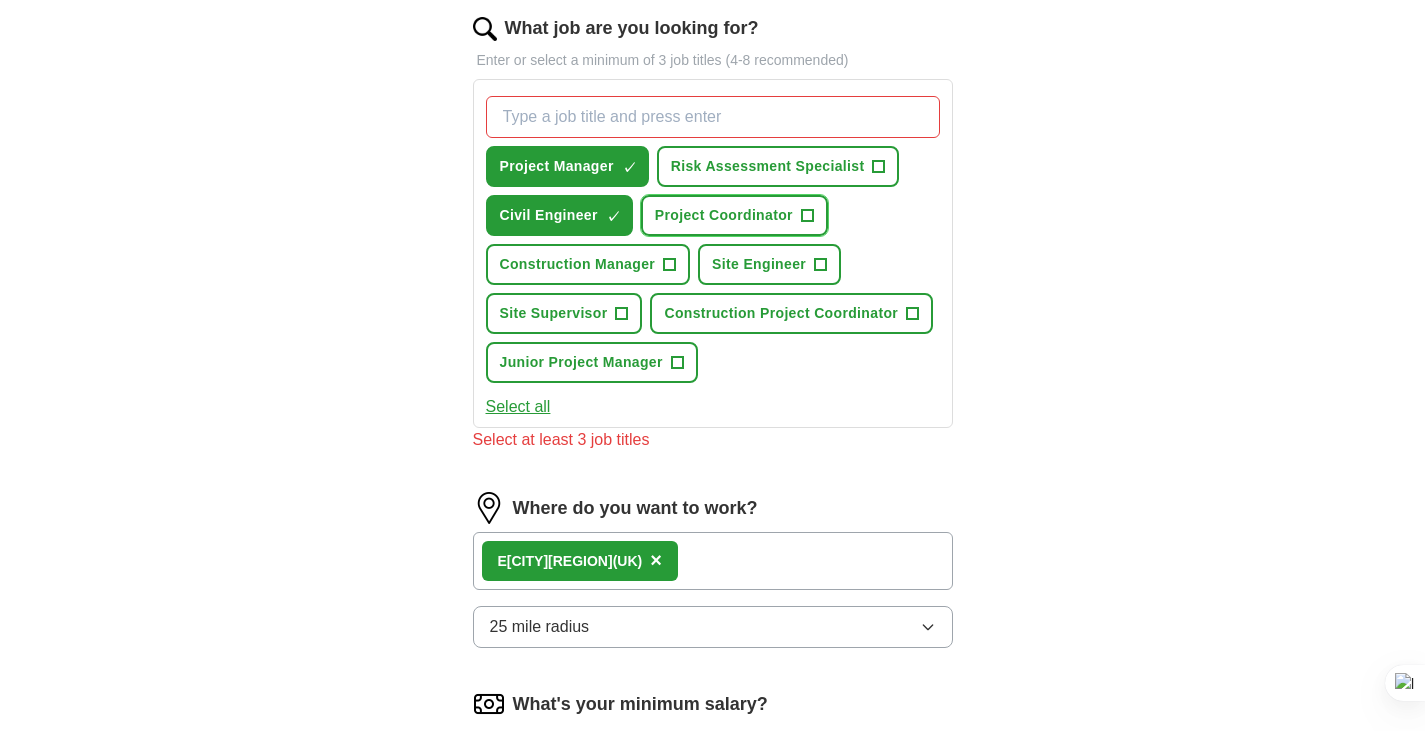 click on "Project Coordinator" at bounding box center [724, 215] 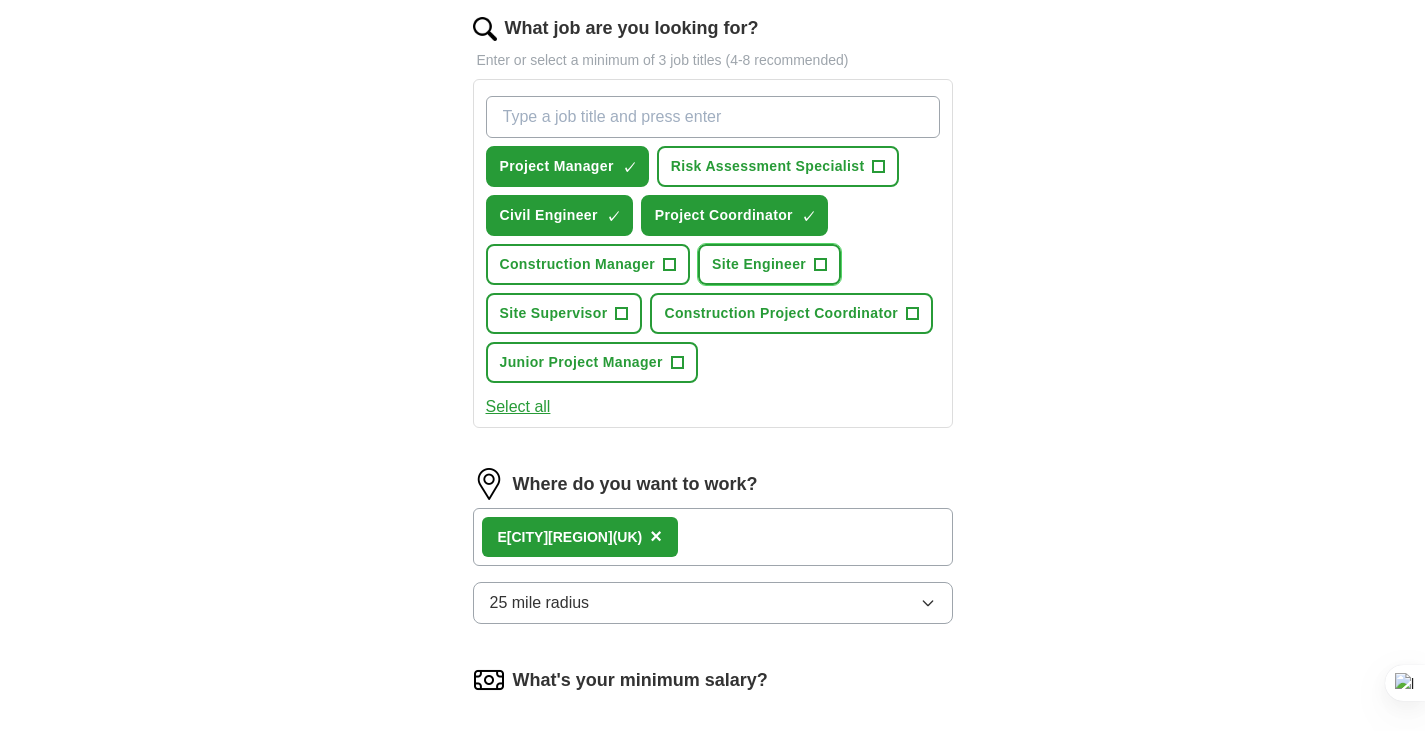 click on "Site Engineer" at bounding box center (759, 264) 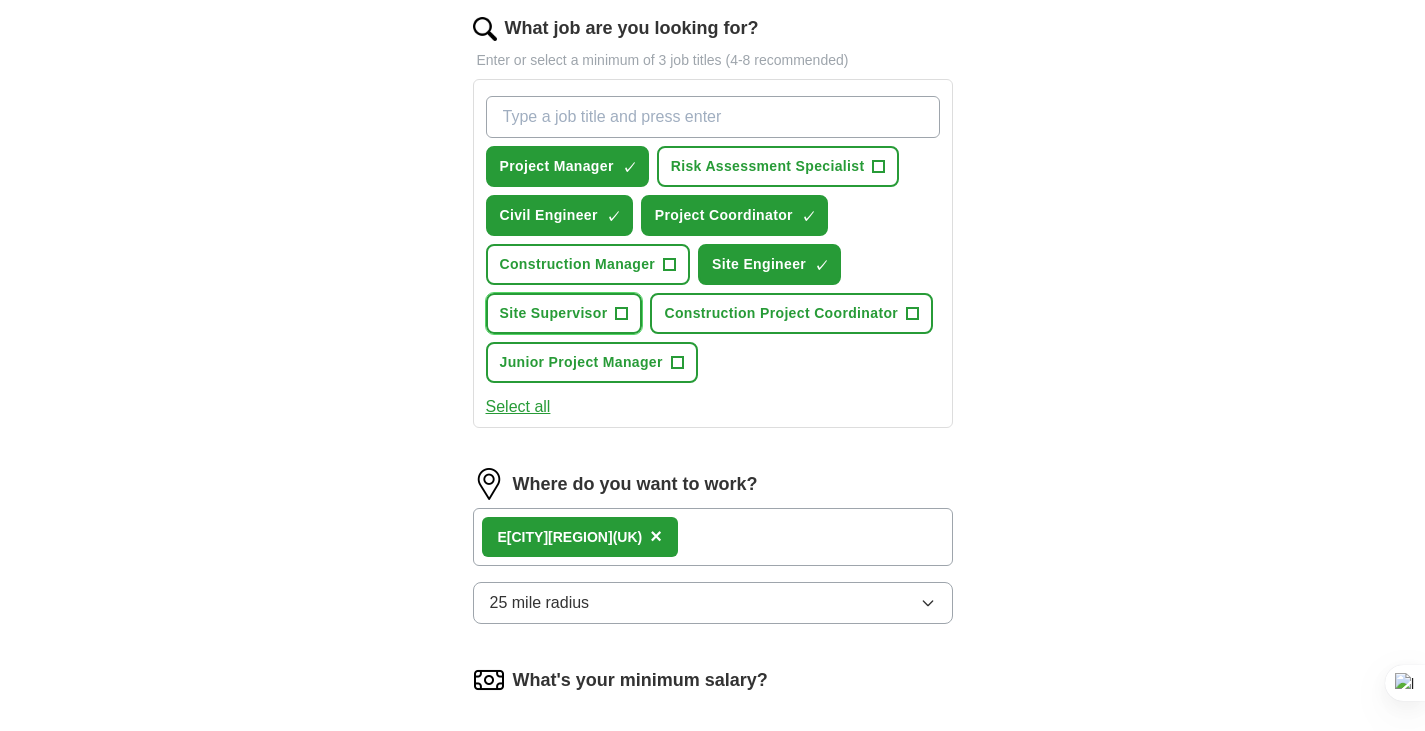 click on "Site Supervisor" at bounding box center (554, 313) 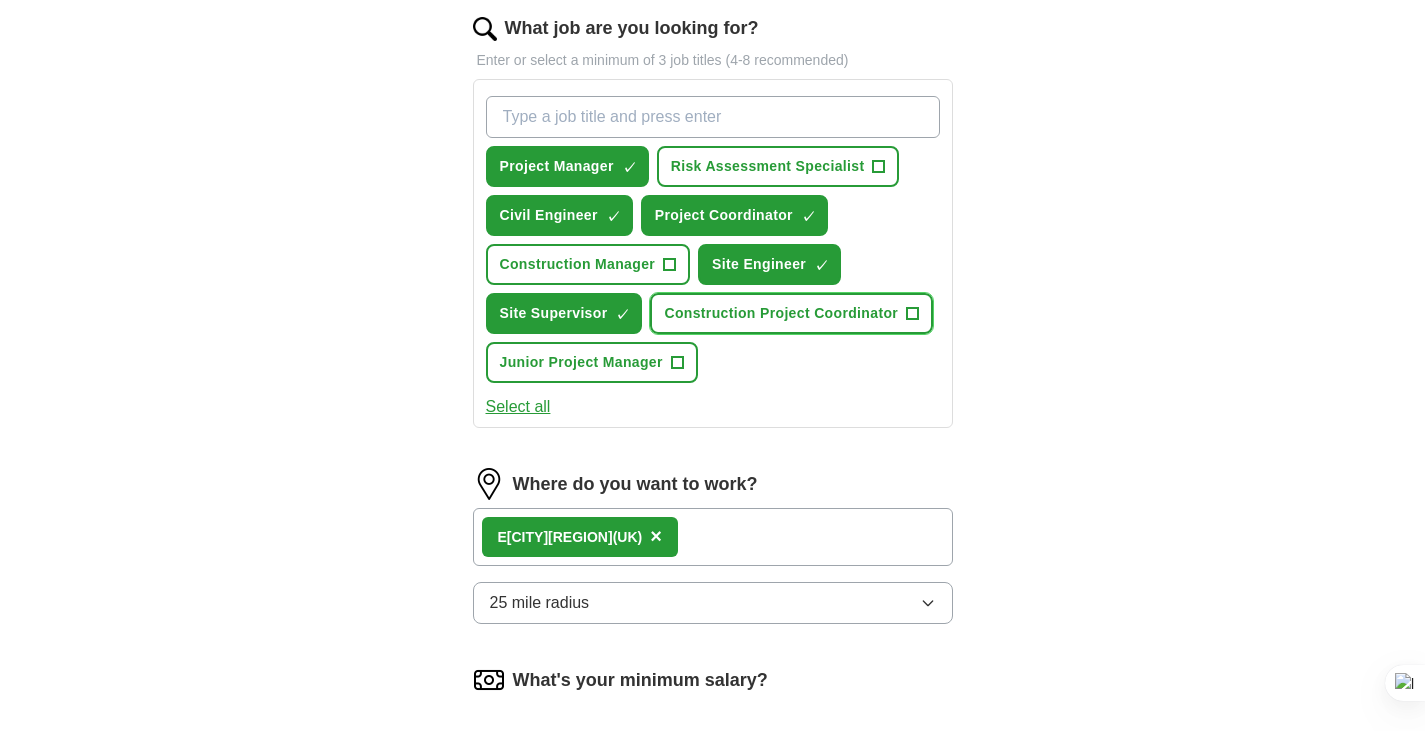 click on "Construction Project Coordinator" at bounding box center [781, 313] 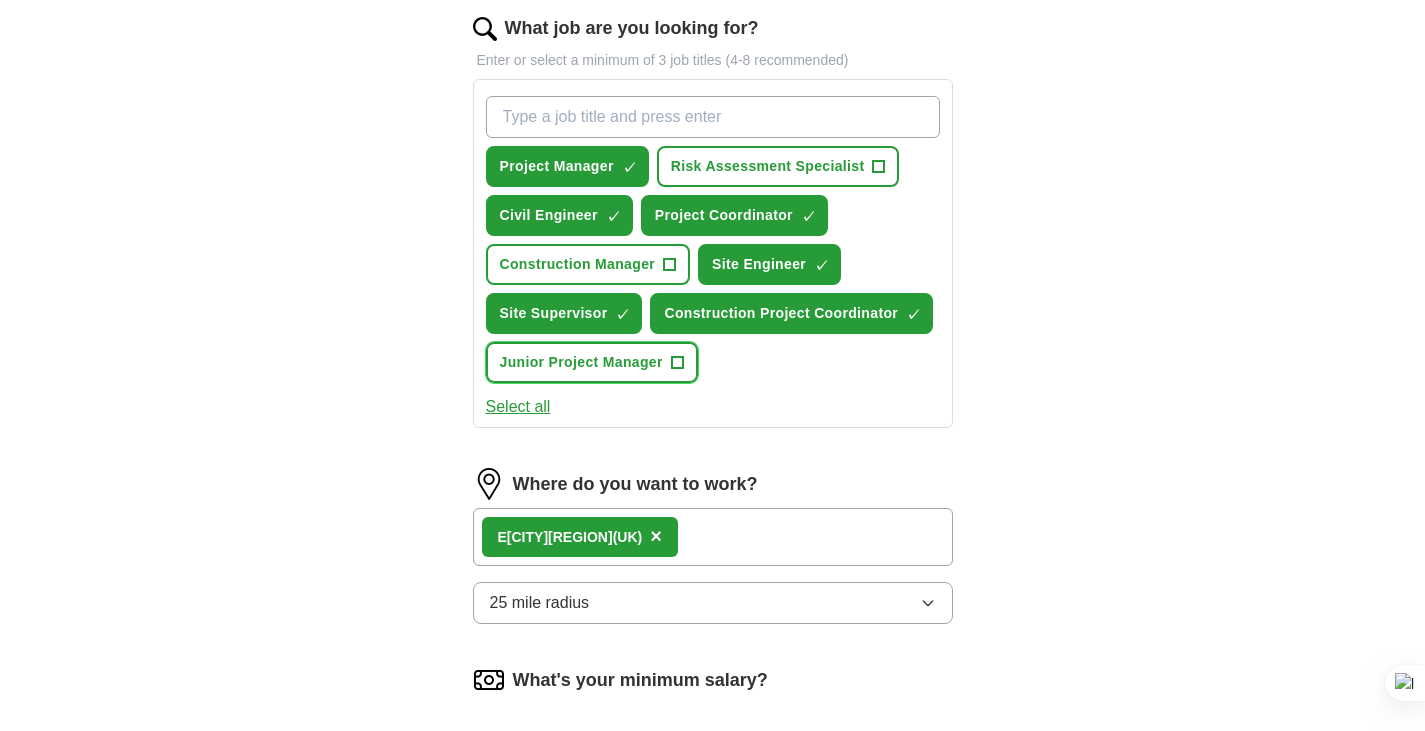 click on "Junior Project Manager" at bounding box center [581, 362] 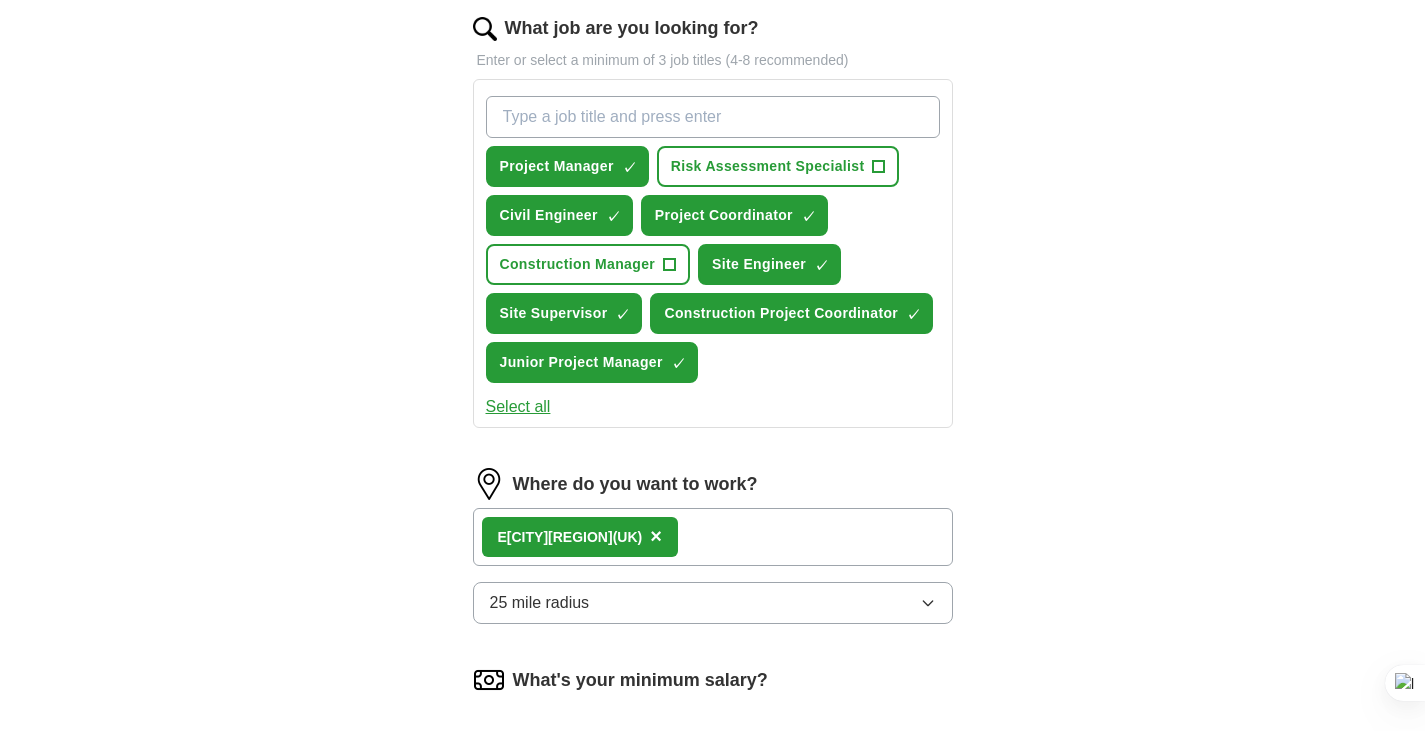 click on "Select all" at bounding box center (518, 407) 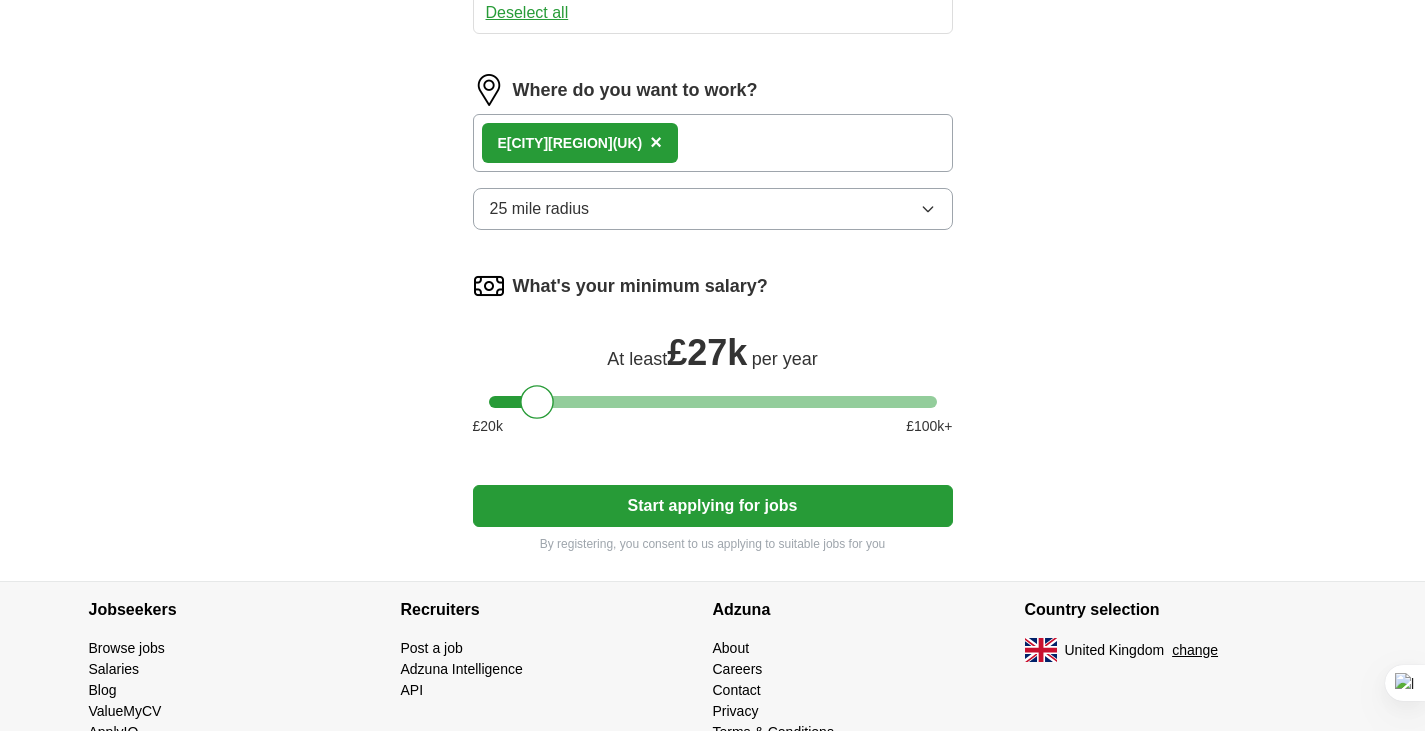 scroll, scrollTop: 1055, scrollLeft: 0, axis: vertical 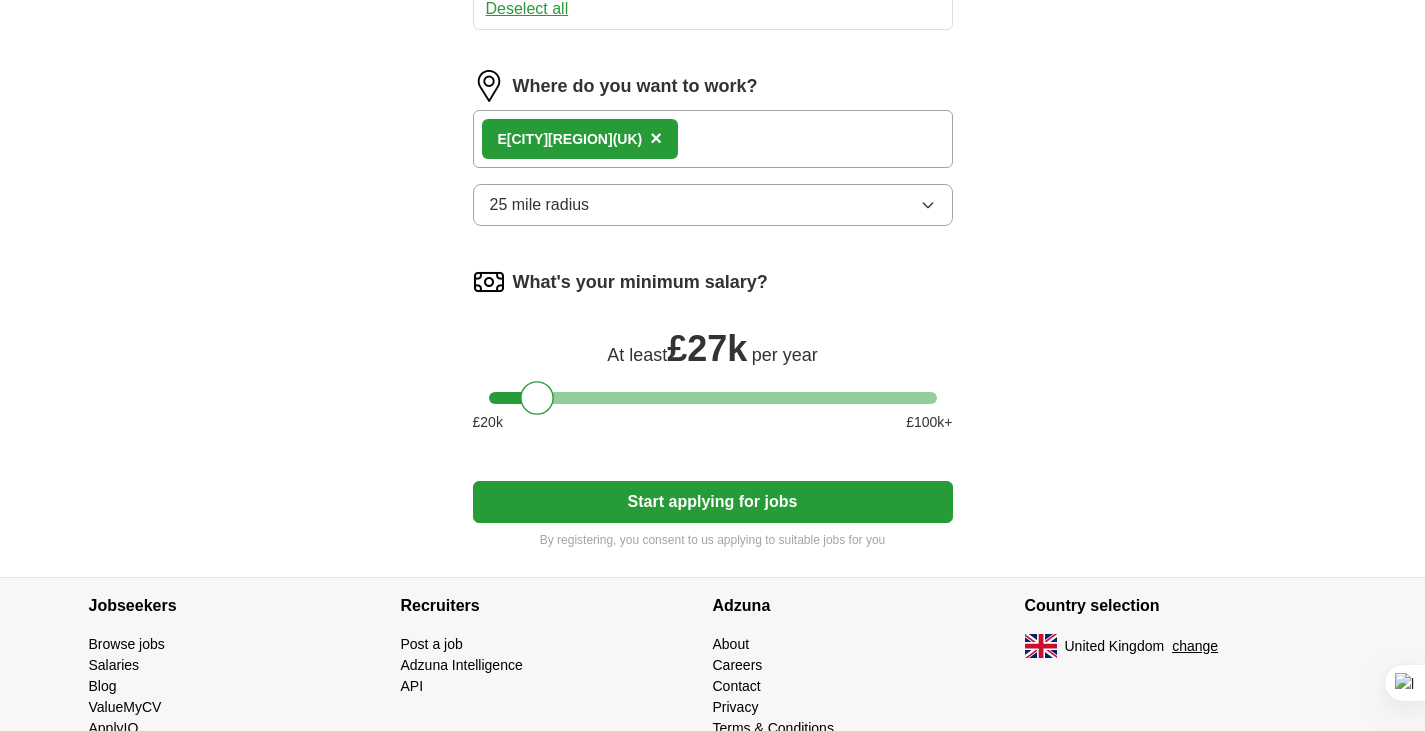 click on "Start applying for jobs" at bounding box center [713, 502] 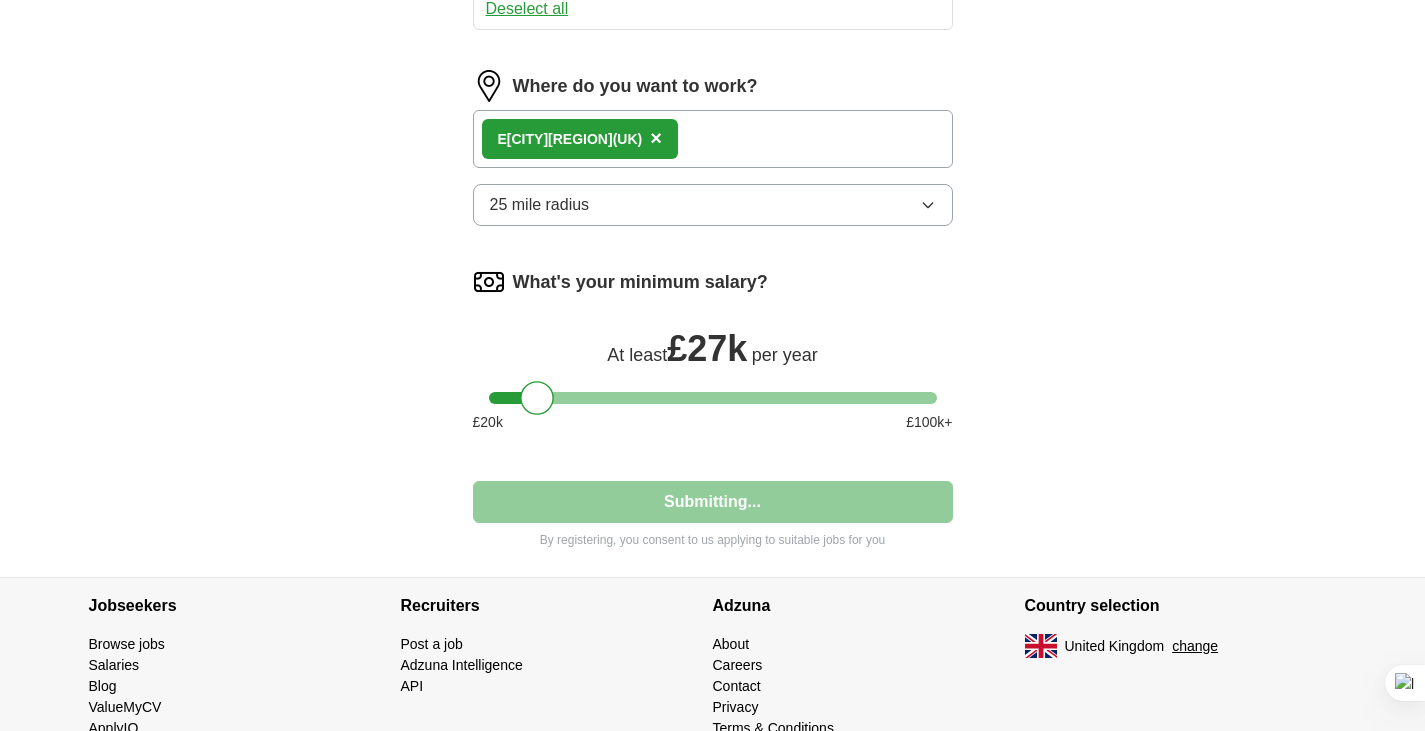 select on "**" 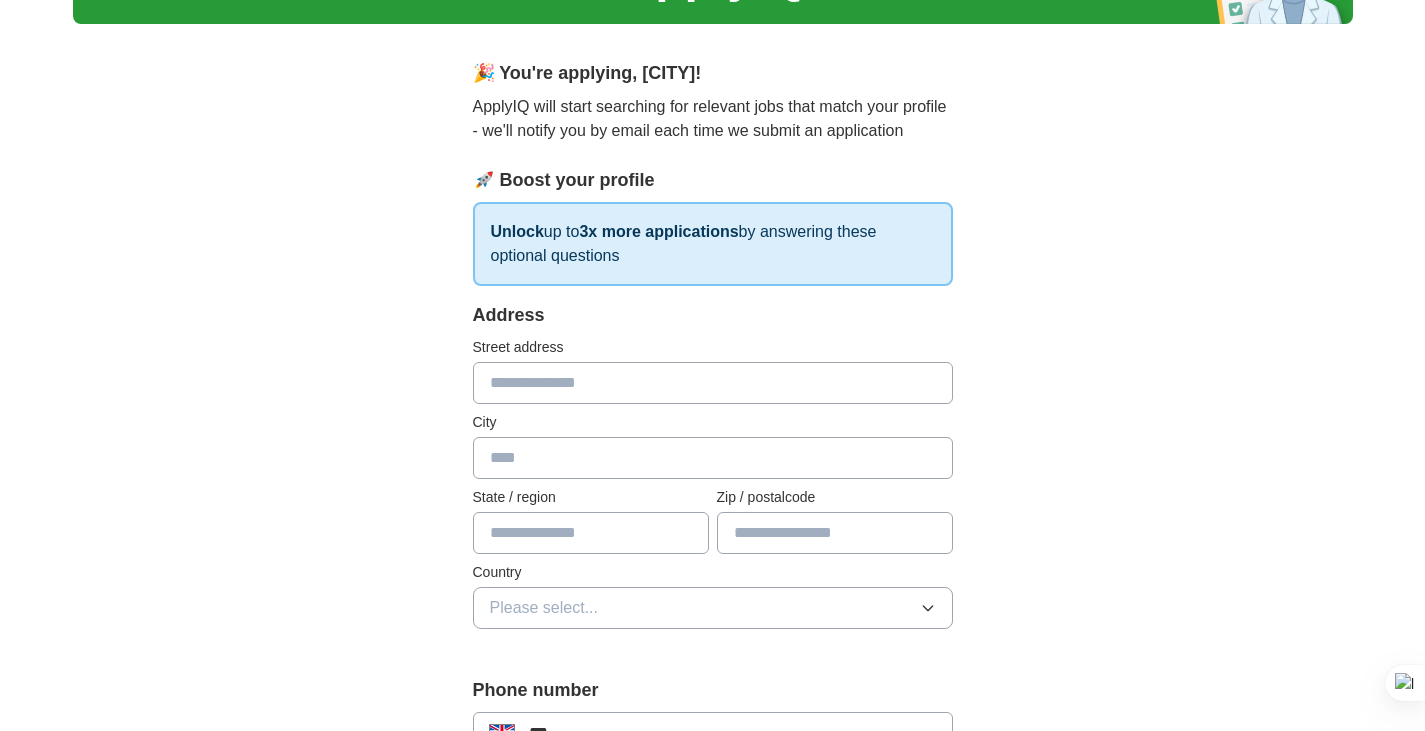 scroll, scrollTop: 138, scrollLeft: 0, axis: vertical 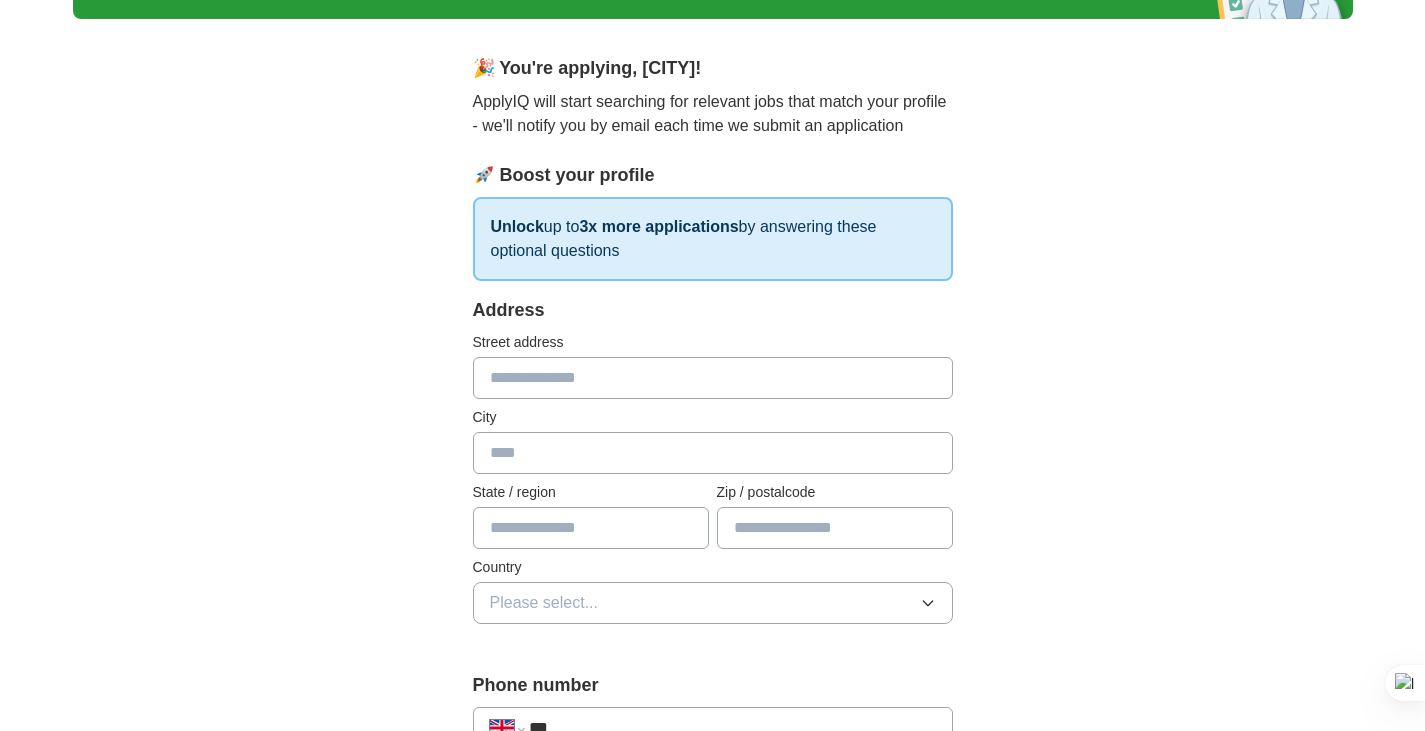 click at bounding box center (713, 378) 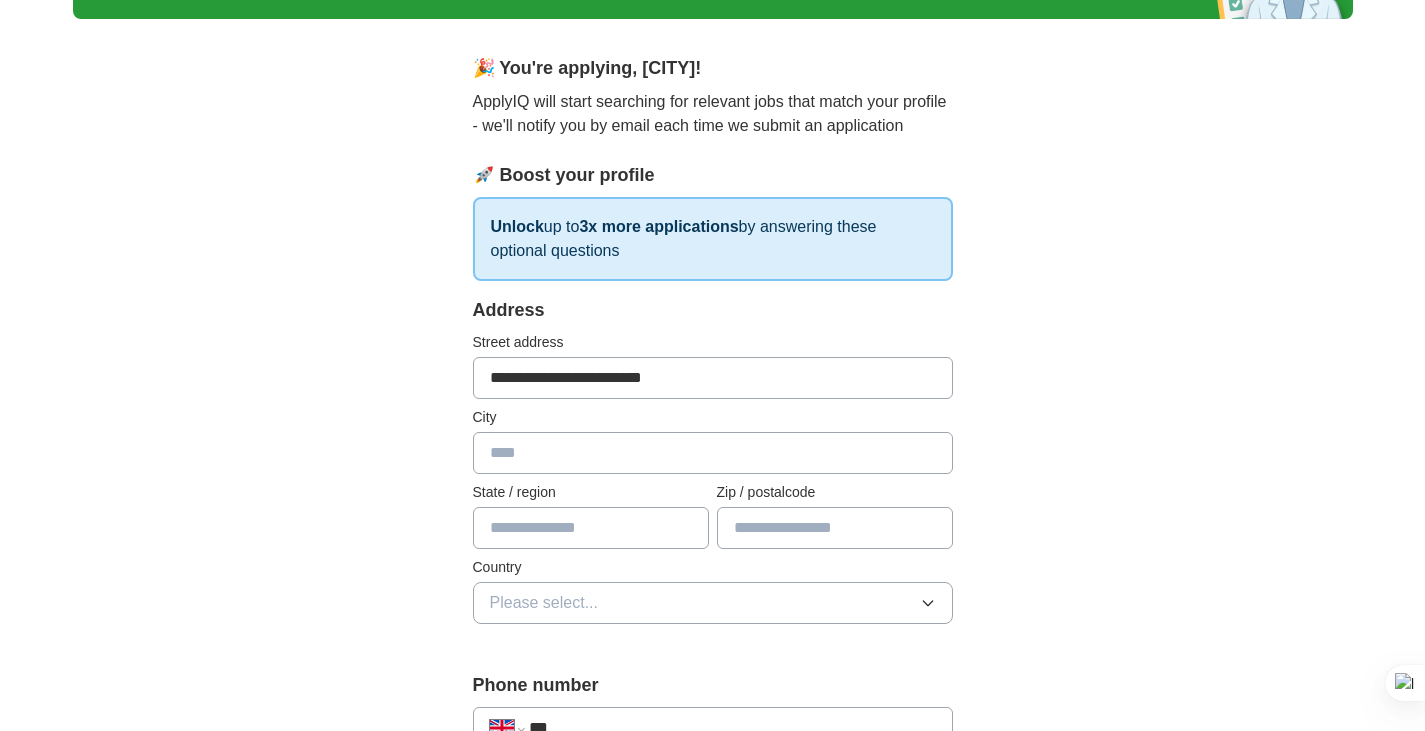 type on "**********" 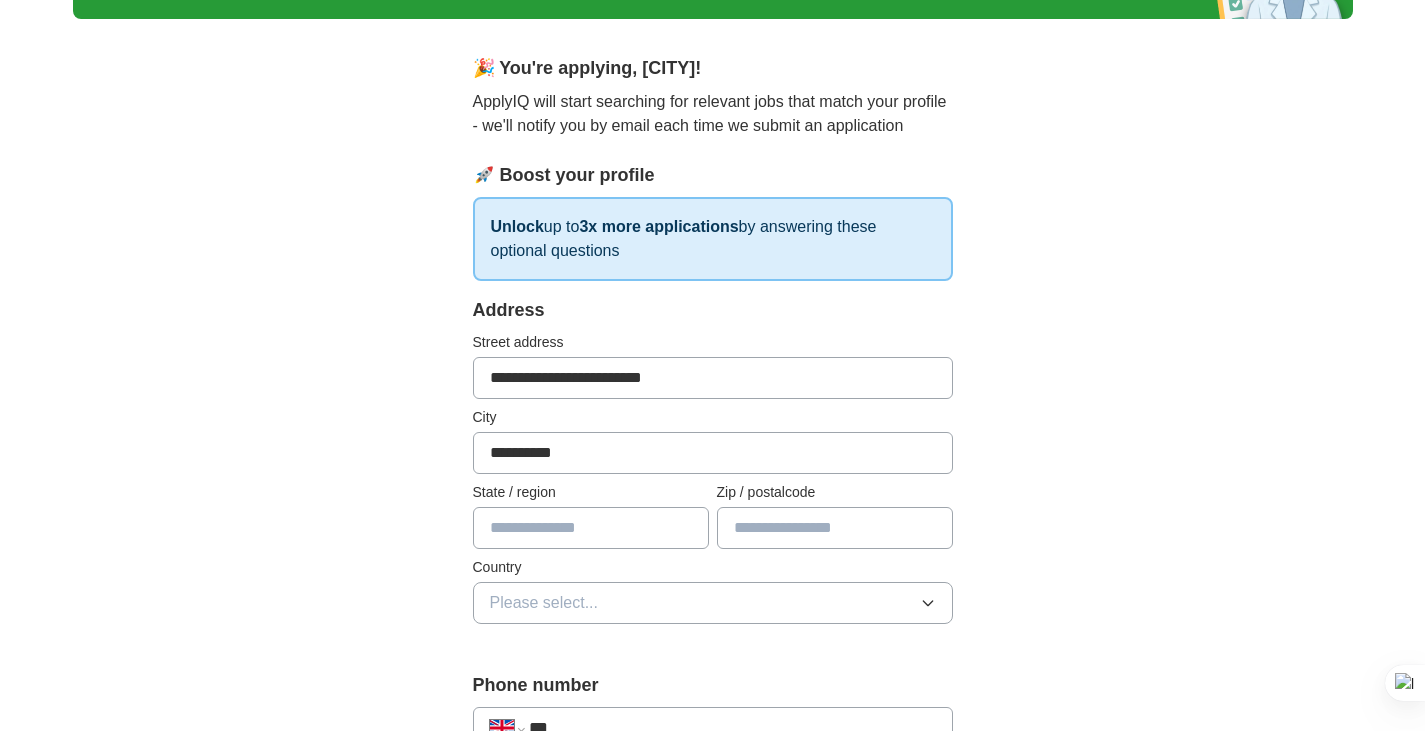 type on "**********" 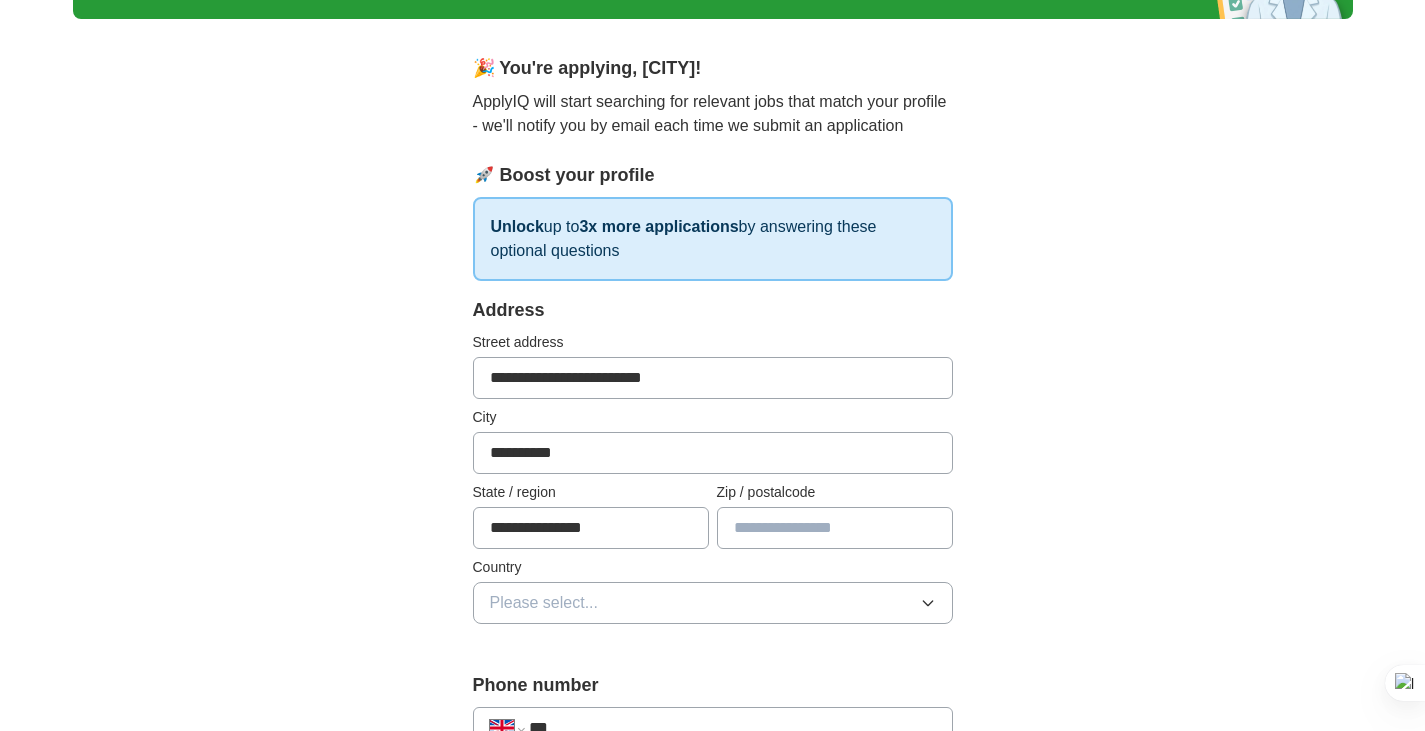 type on "*******" 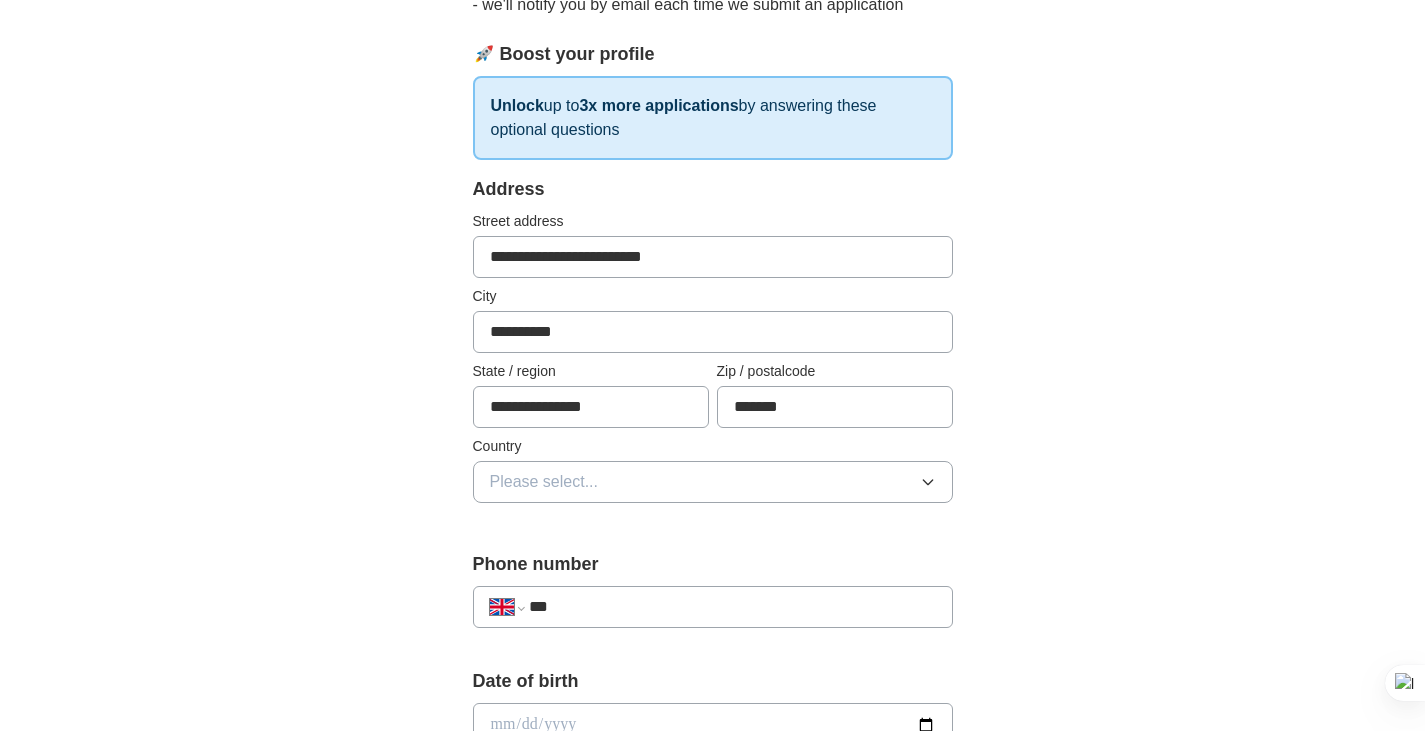 scroll, scrollTop: 279, scrollLeft: 0, axis: vertical 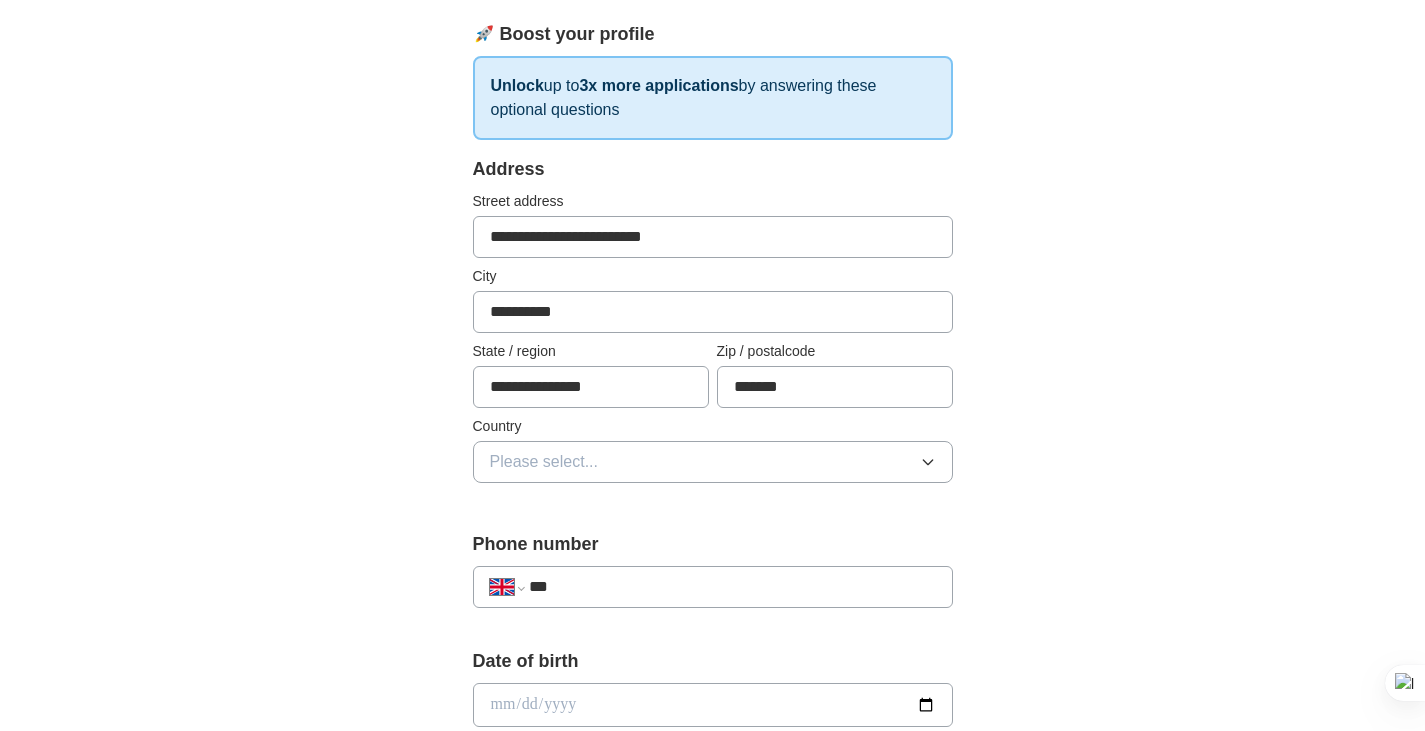 click on "Please select..." at bounding box center (713, 462) 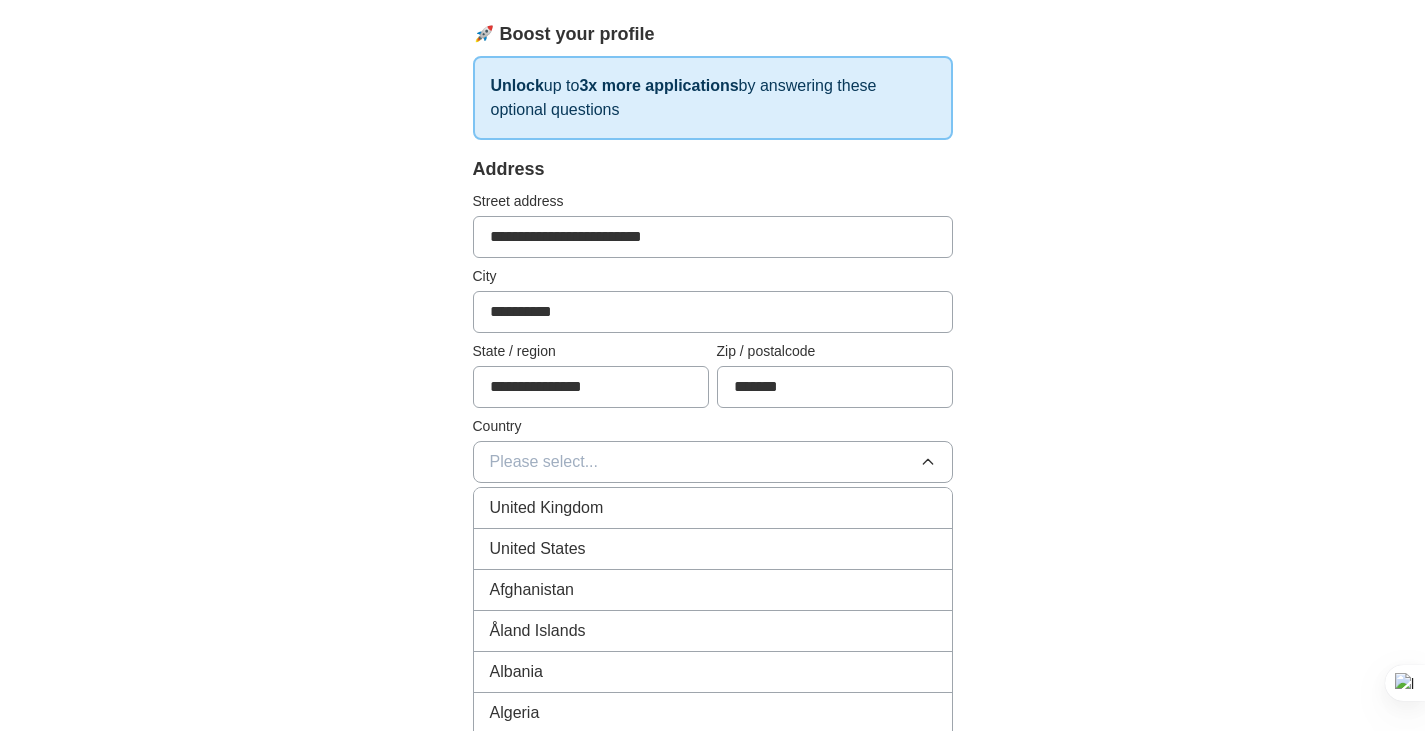 click on "United Kingdom" at bounding box center [547, 508] 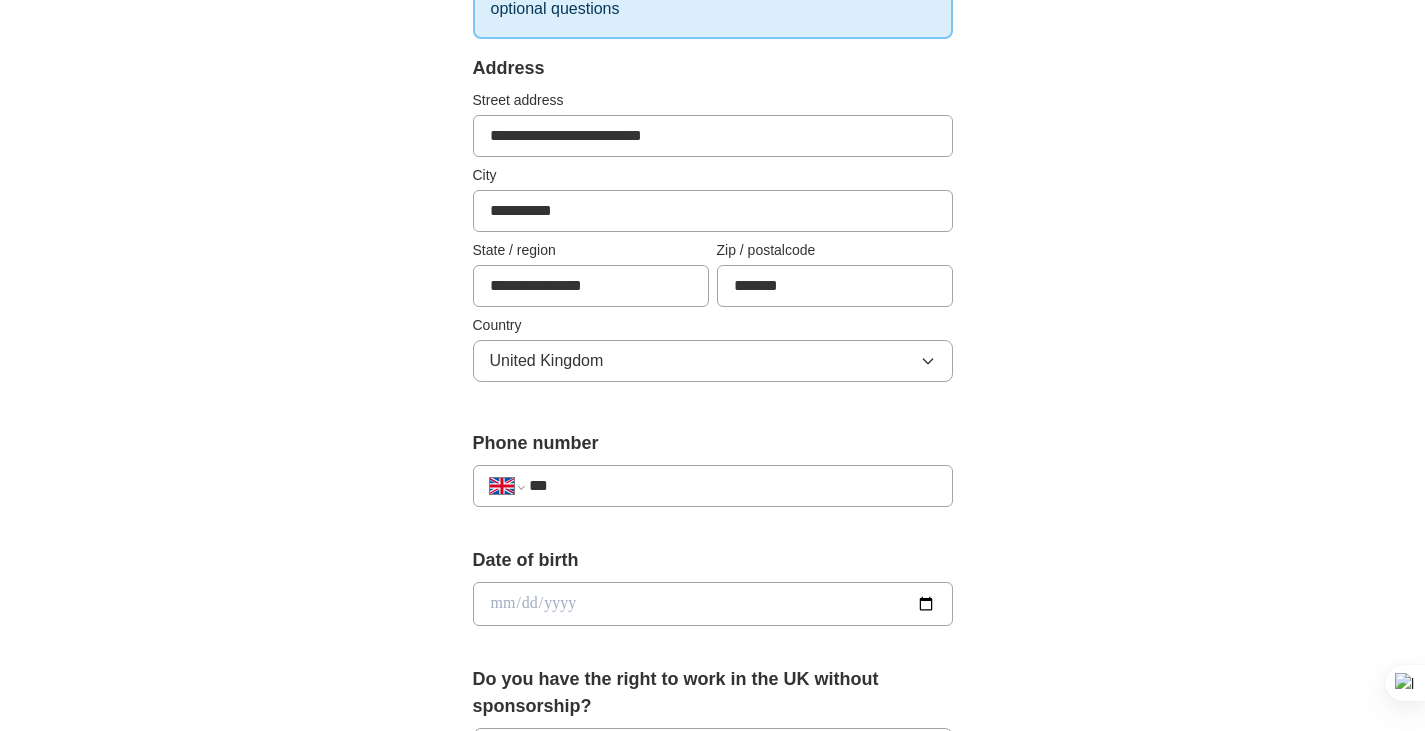 scroll, scrollTop: 393, scrollLeft: 0, axis: vertical 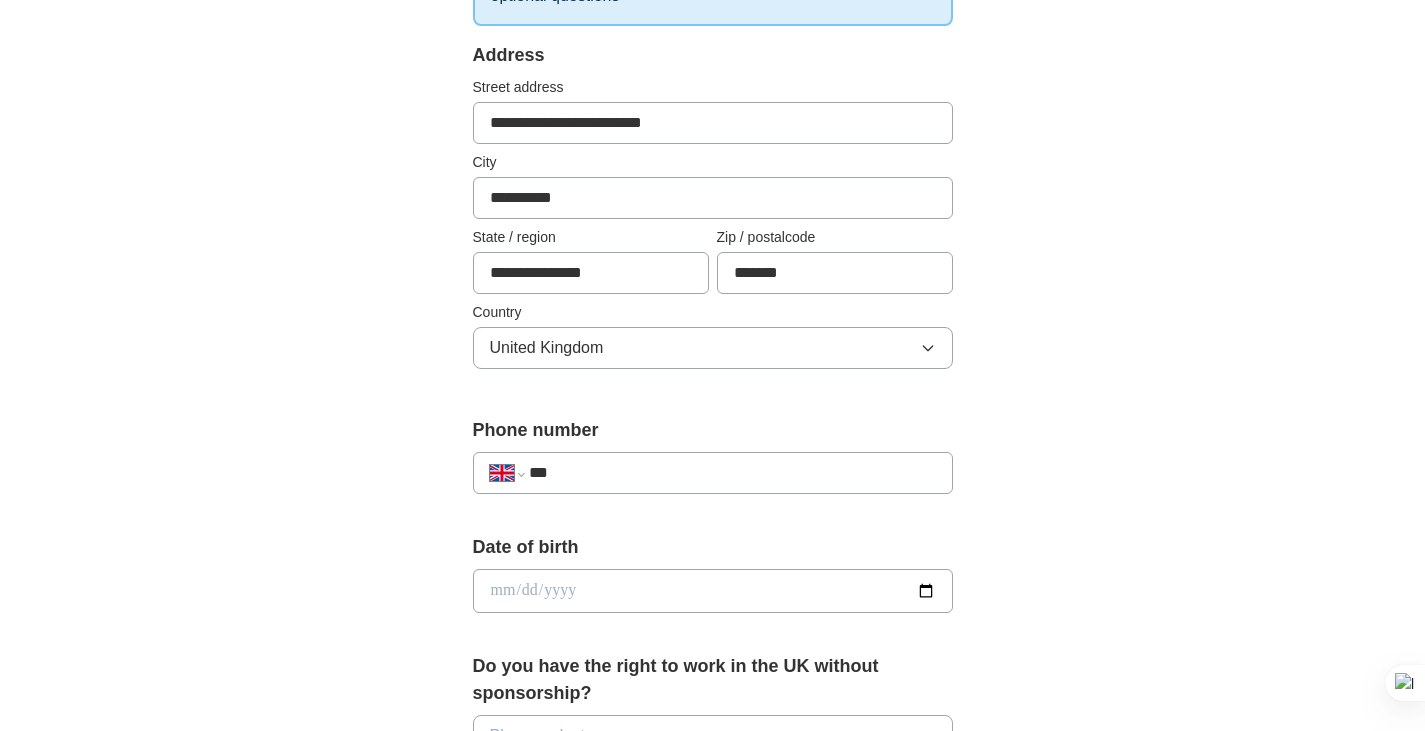 click on "***" at bounding box center [732, 473] 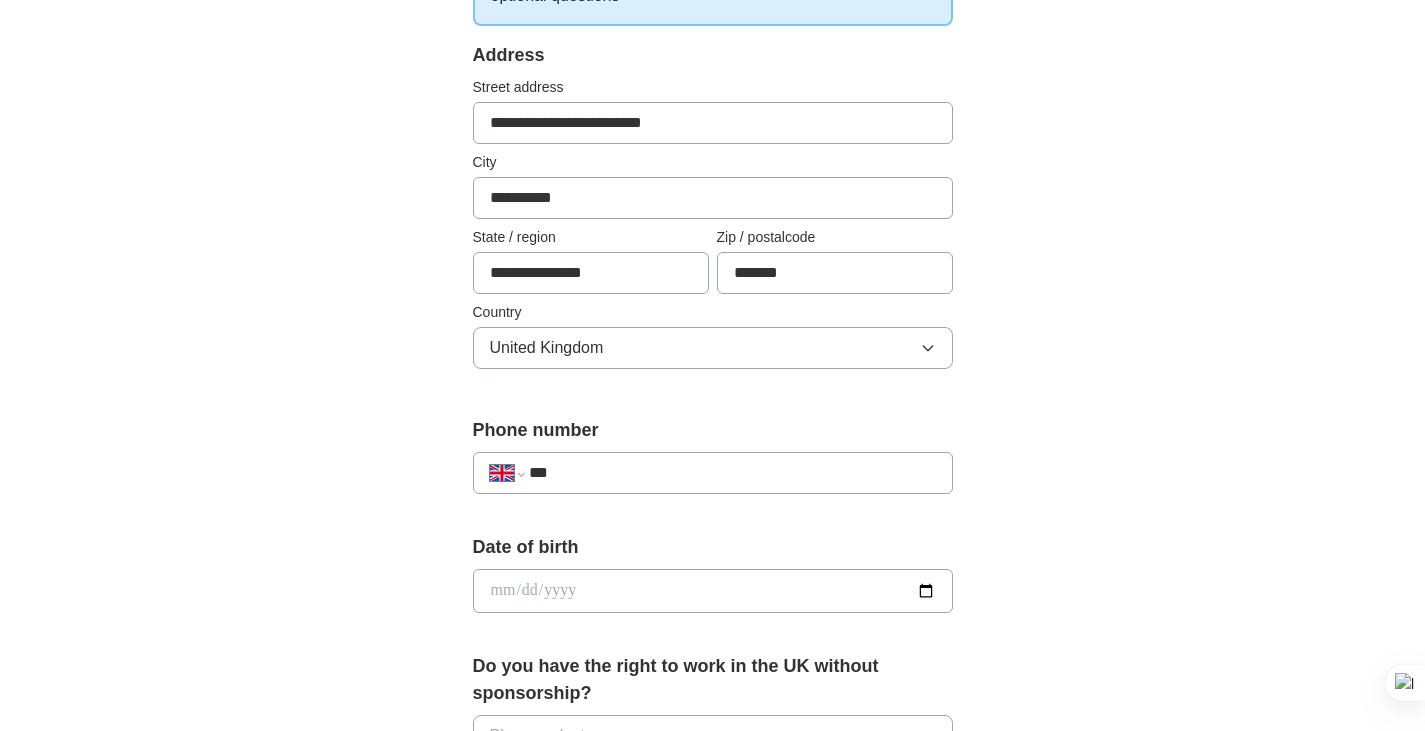 type on "**********" 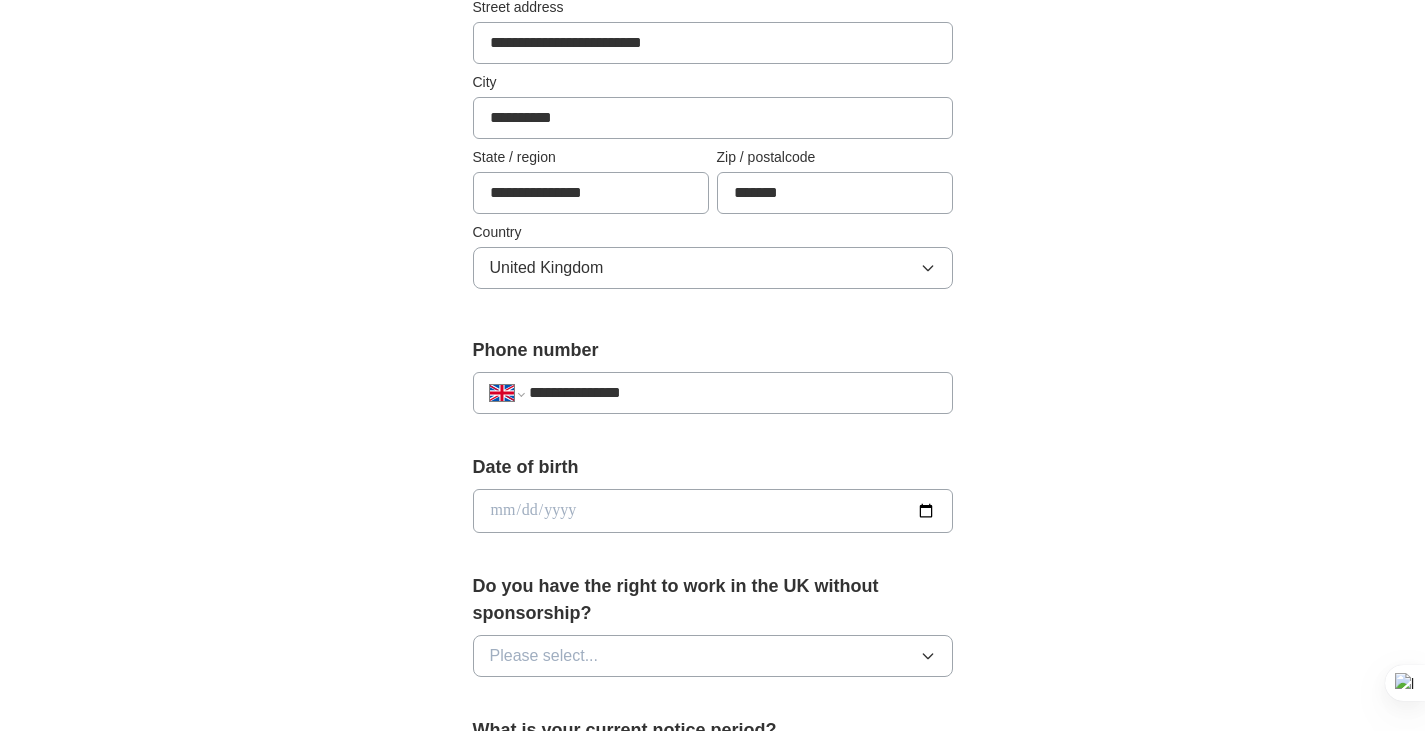 scroll, scrollTop: 474, scrollLeft: 0, axis: vertical 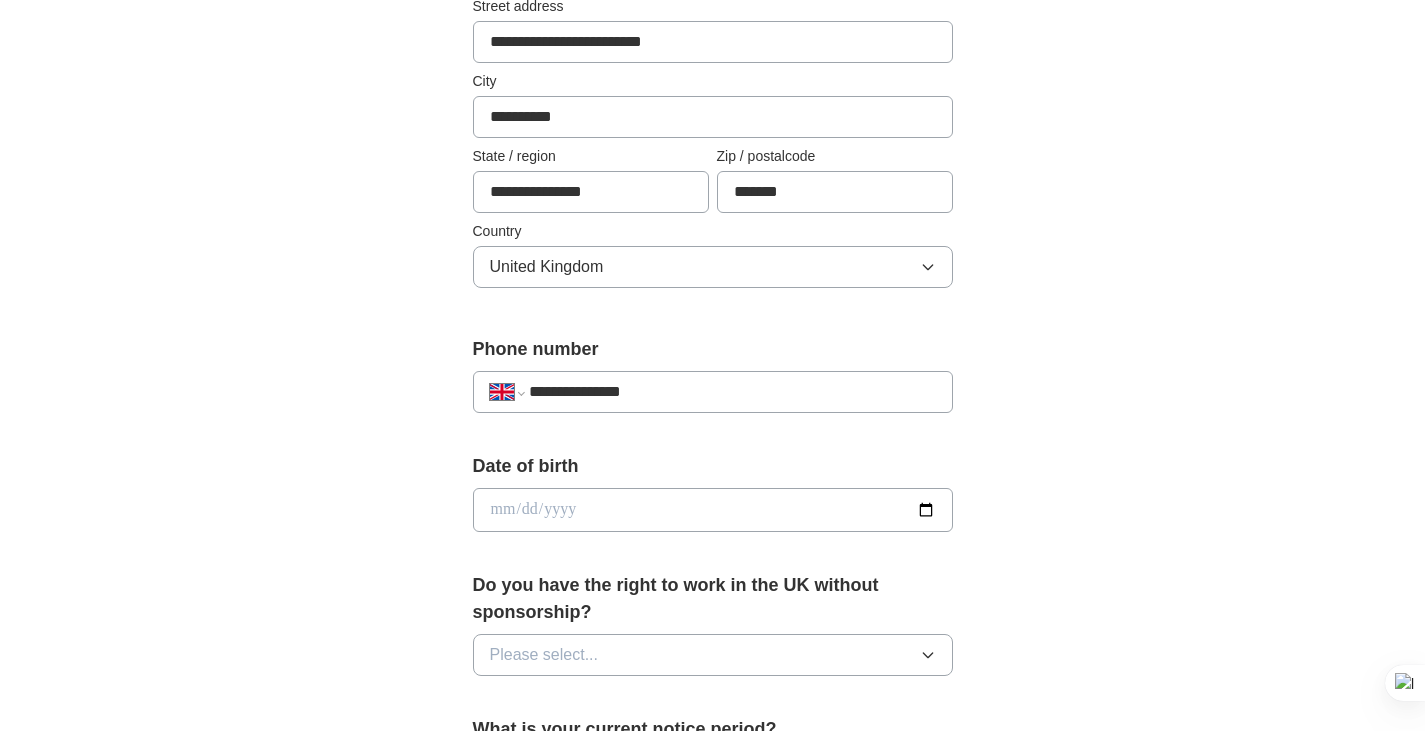 click at bounding box center (713, 510) 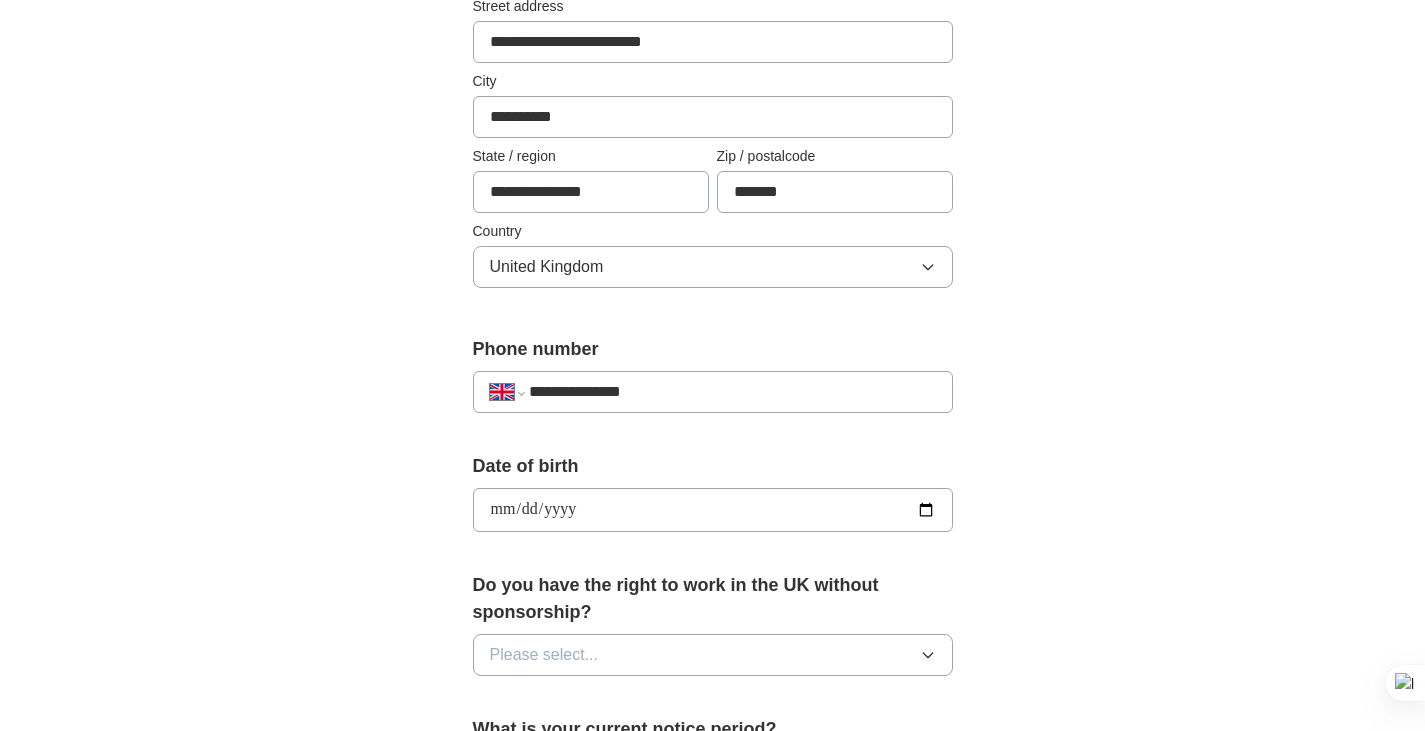 type on "**********" 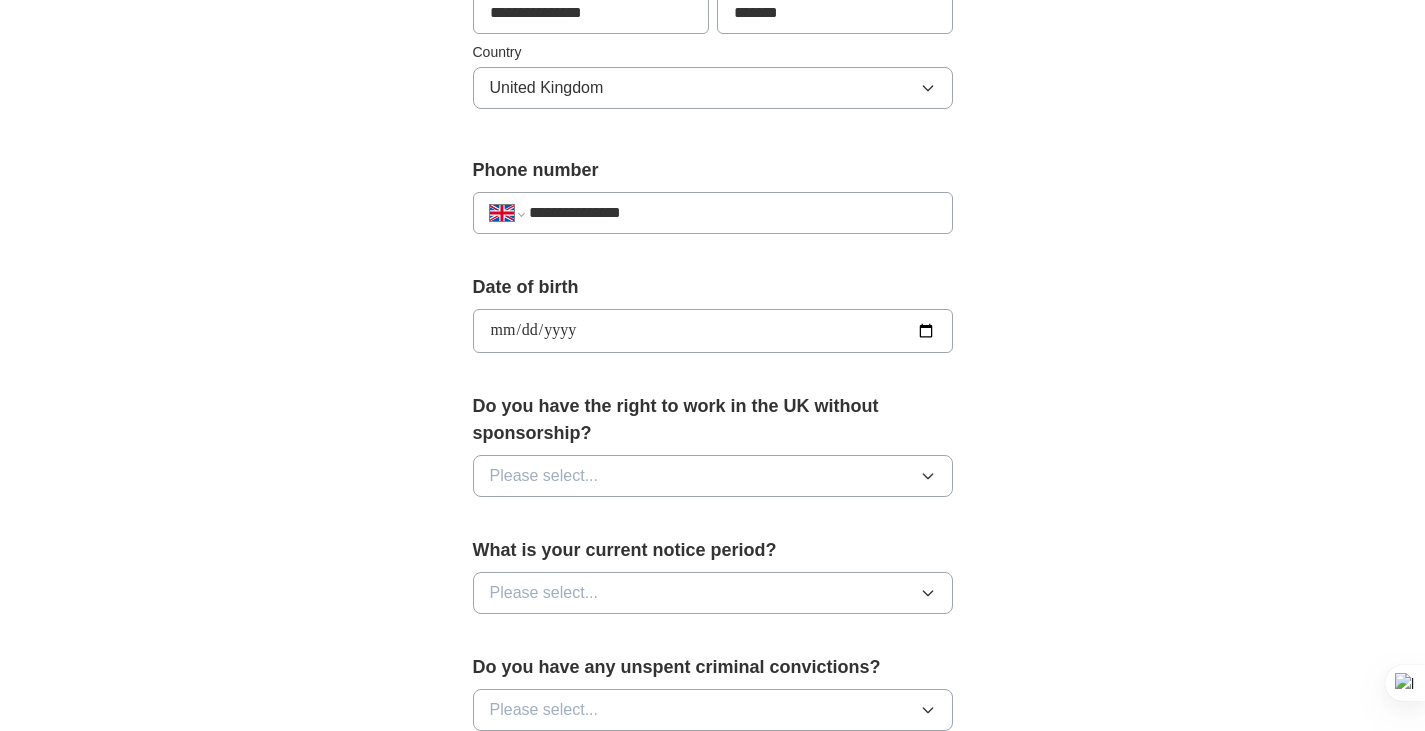 scroll, scrollTop: 654, scrollLeft: 0, axis: vertical 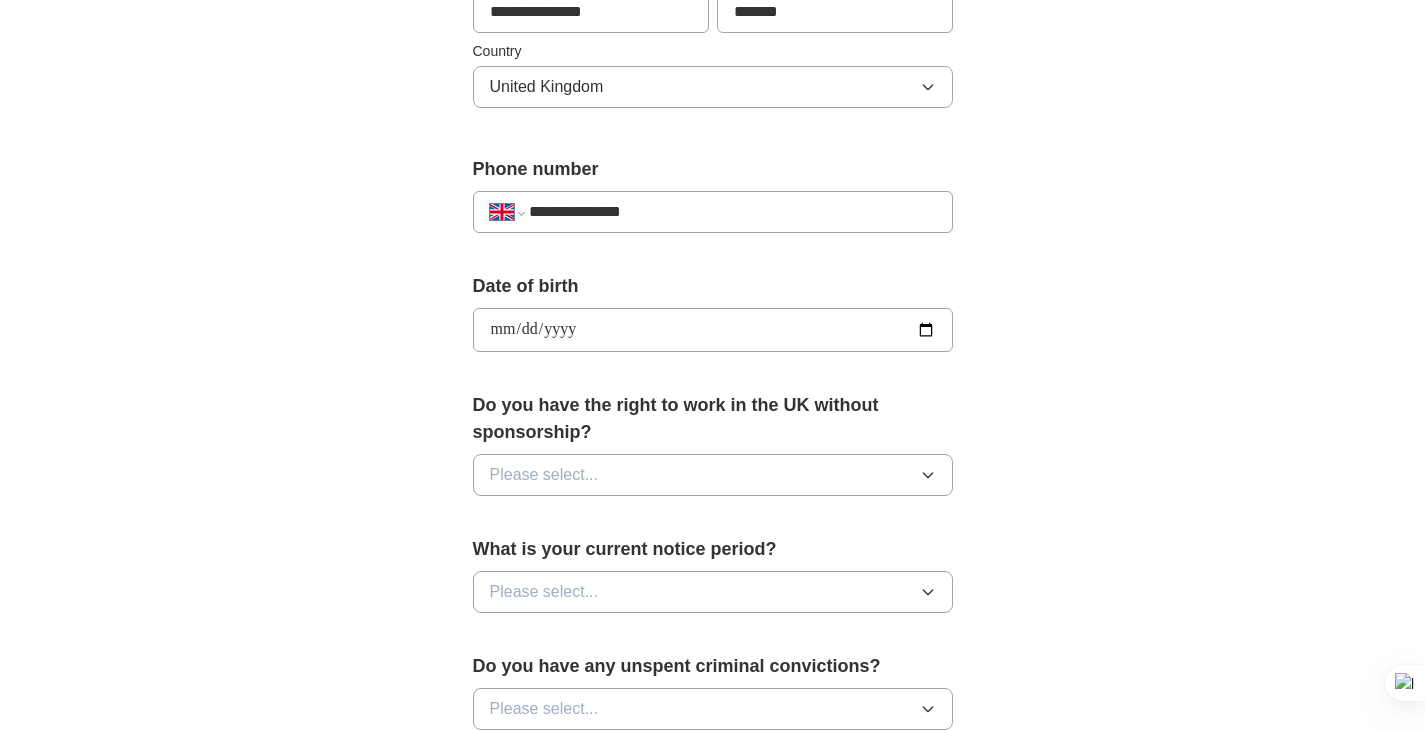 click on "Please select..." at bounding box center [713, 475] 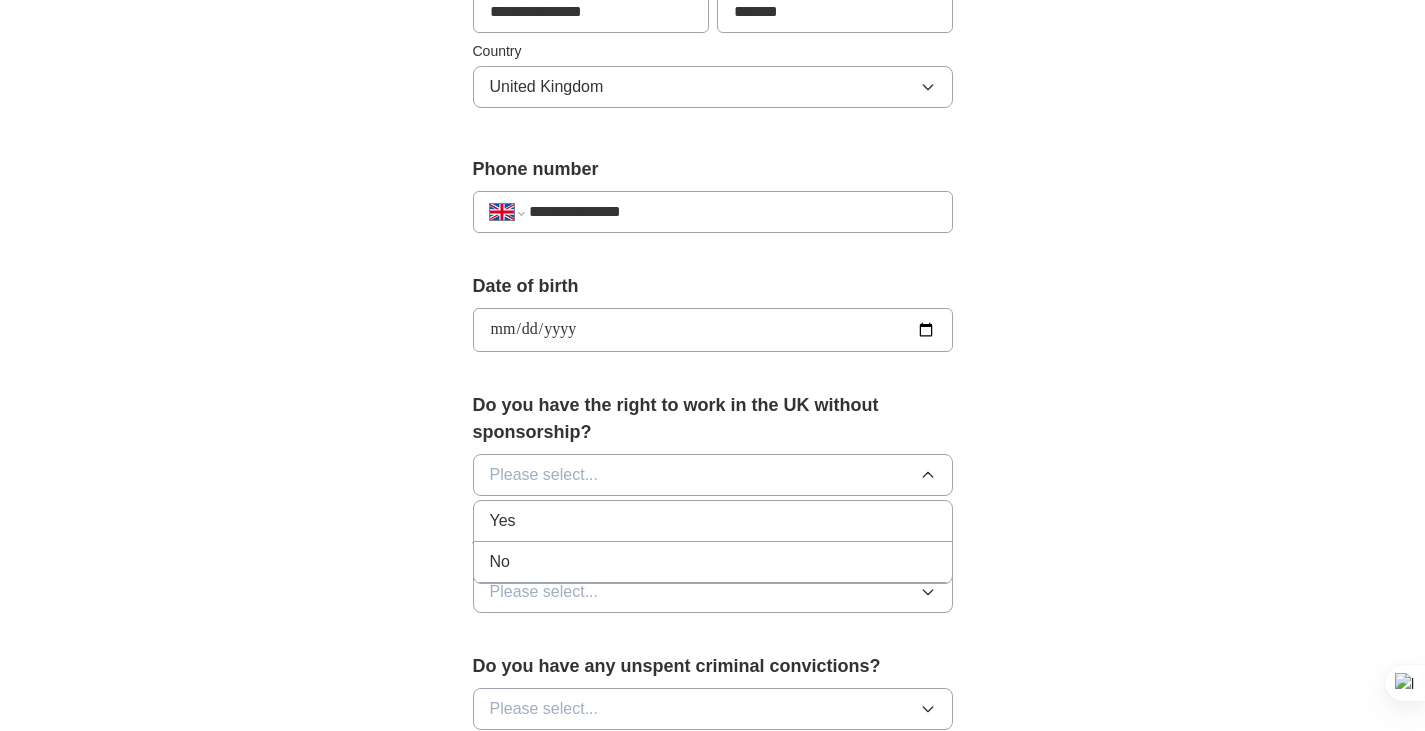 click on "Yes" at bounding box center (713, 521) 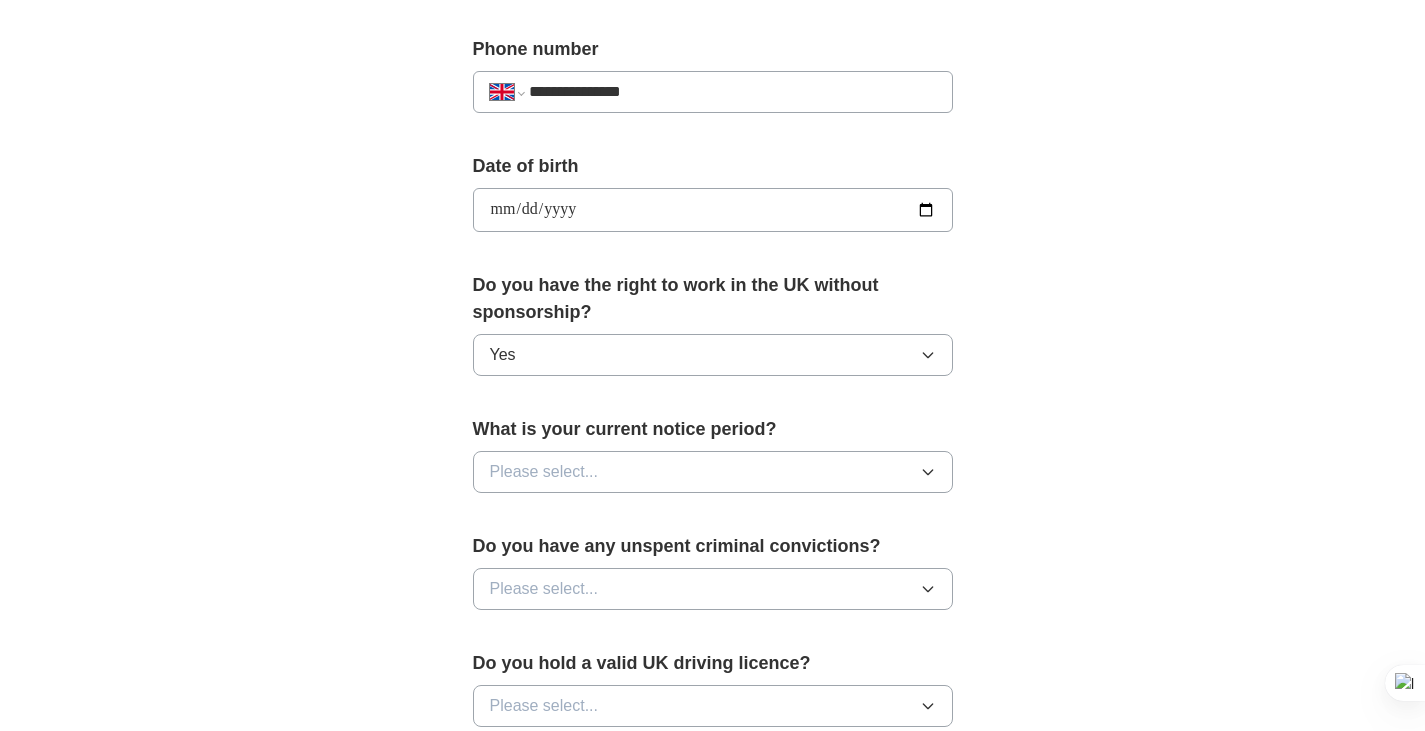 scroll, scrollTop: 777, scrollLeft: 0, axis: vertical 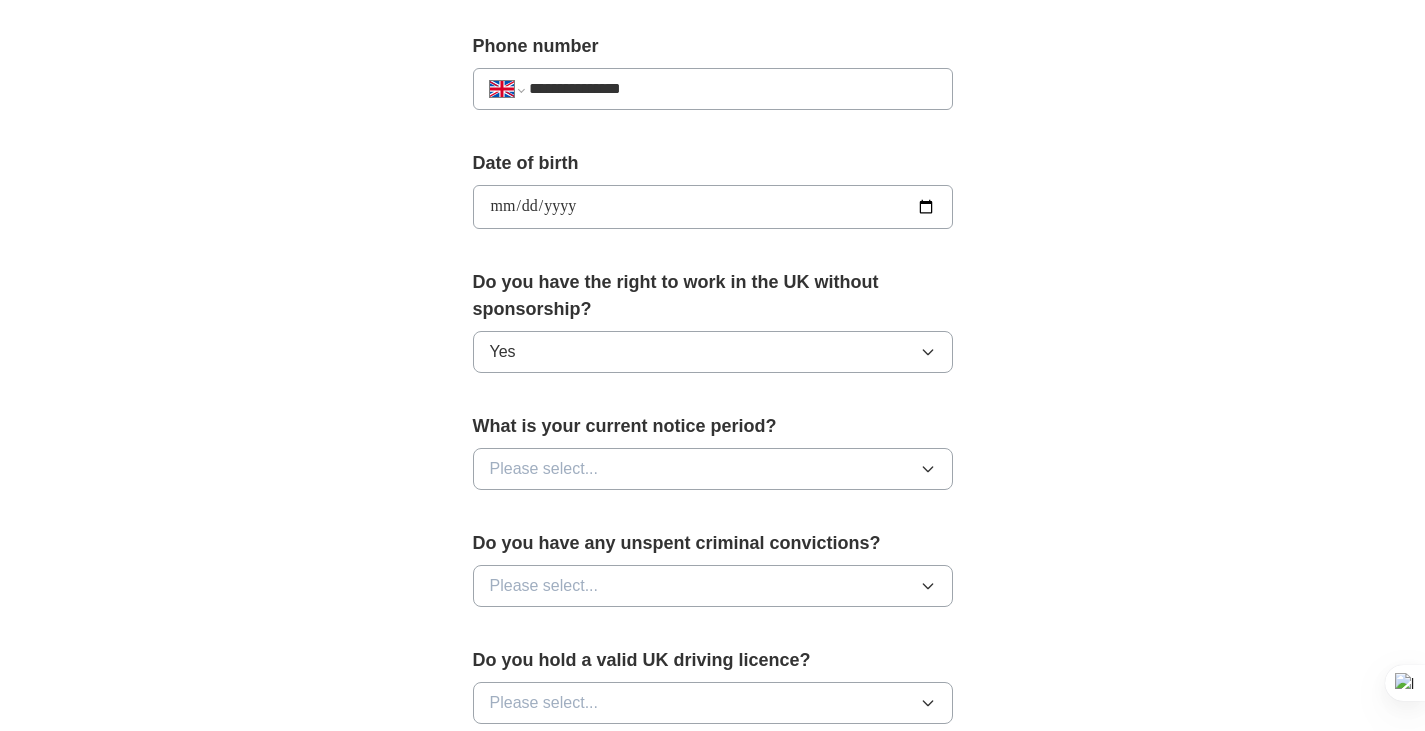 click on "Please select..." at bounding box center [713, 469] 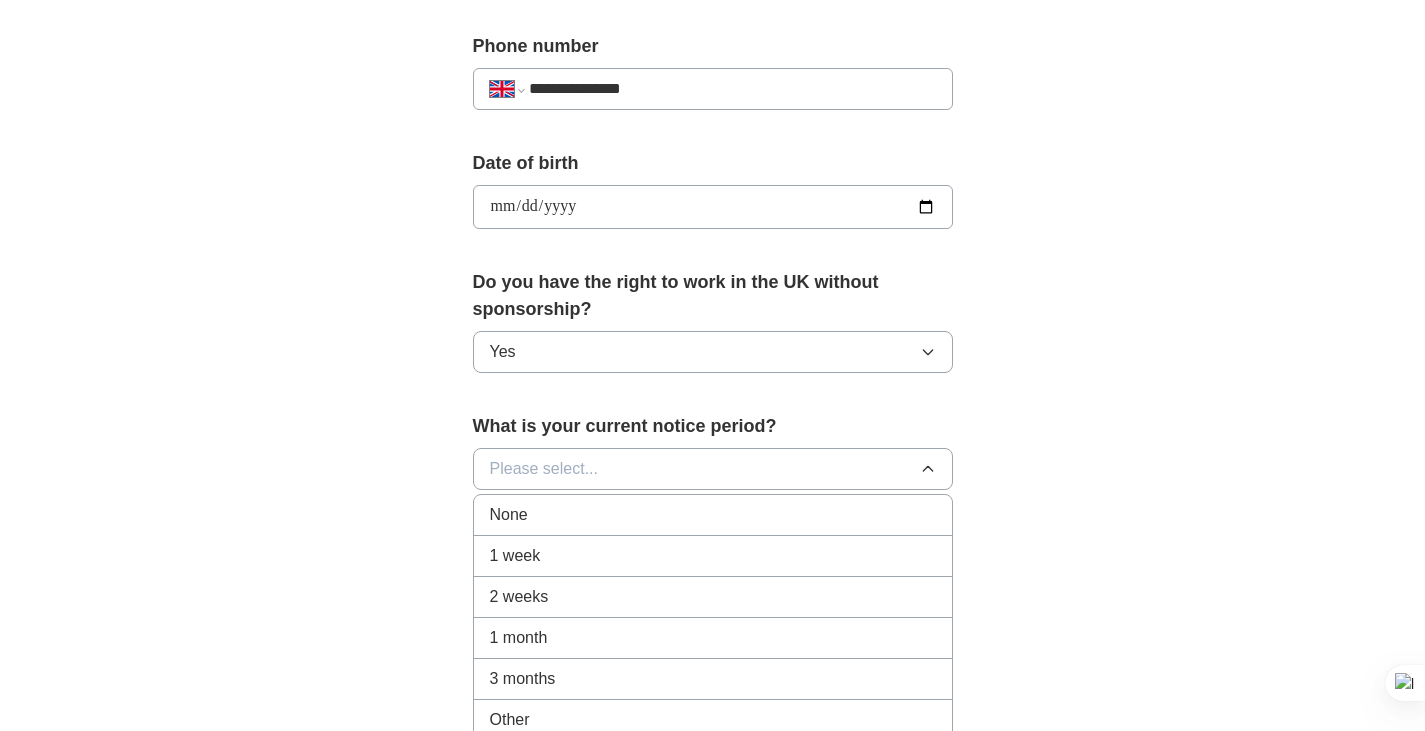 click on "2 weeks" at bounding box center [713, 597] 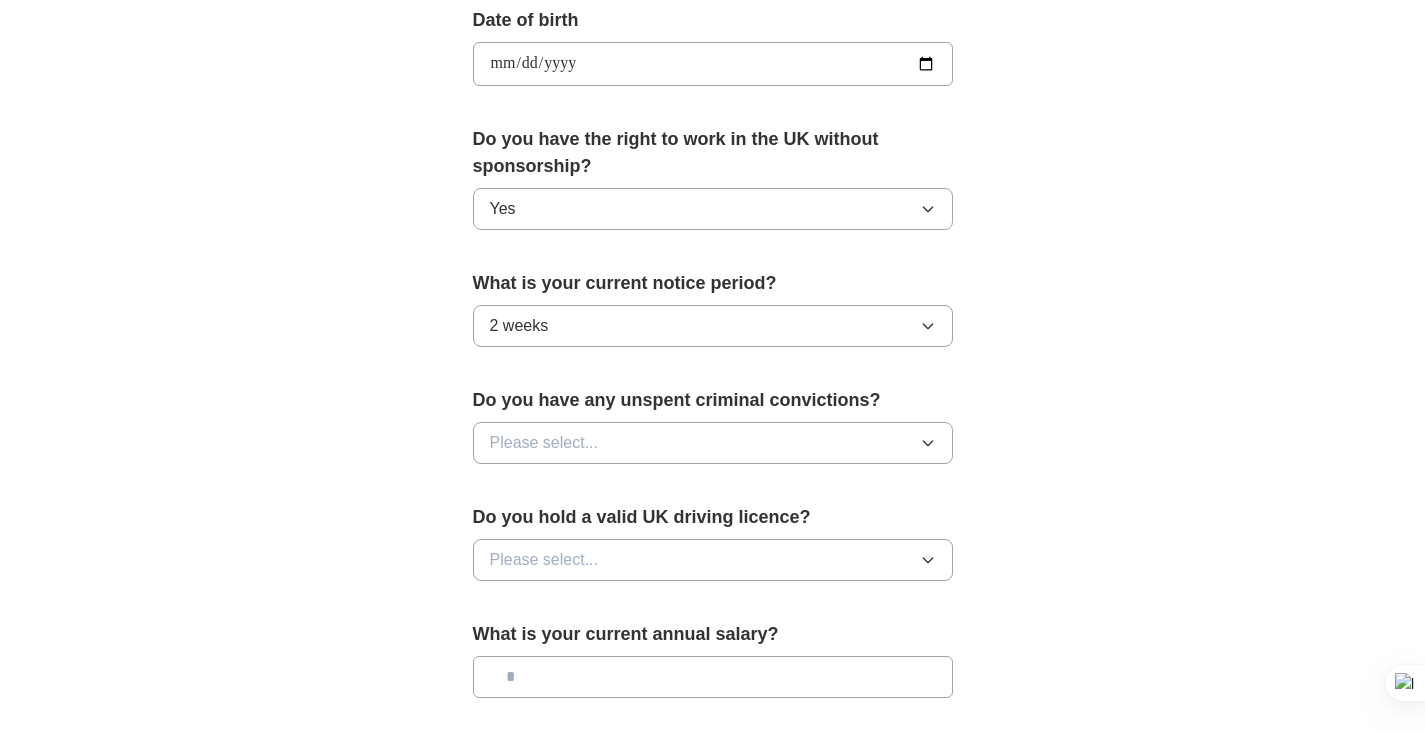 scroll, scrollTop: 925, scrollLeft: 0, axis: vertical 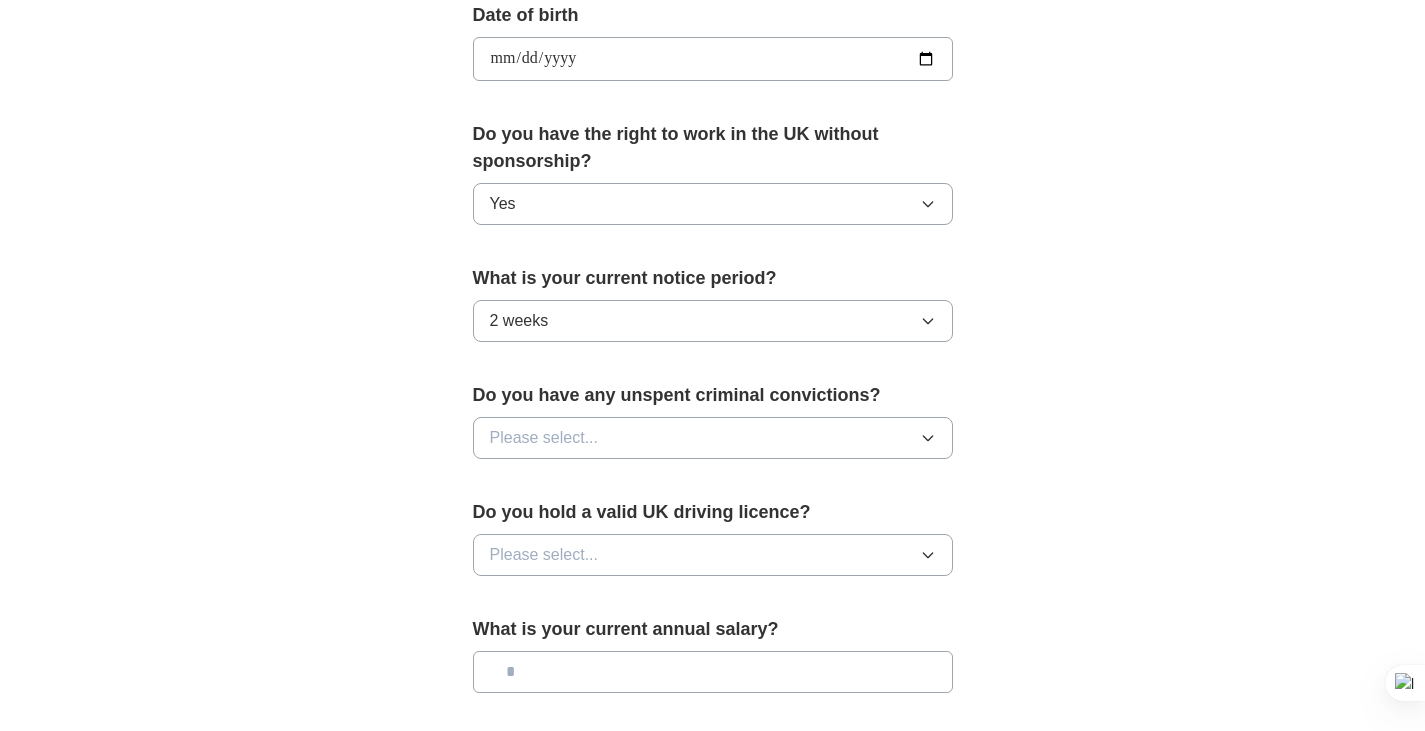 click on "Please select..." at bounding box center (713, 438) 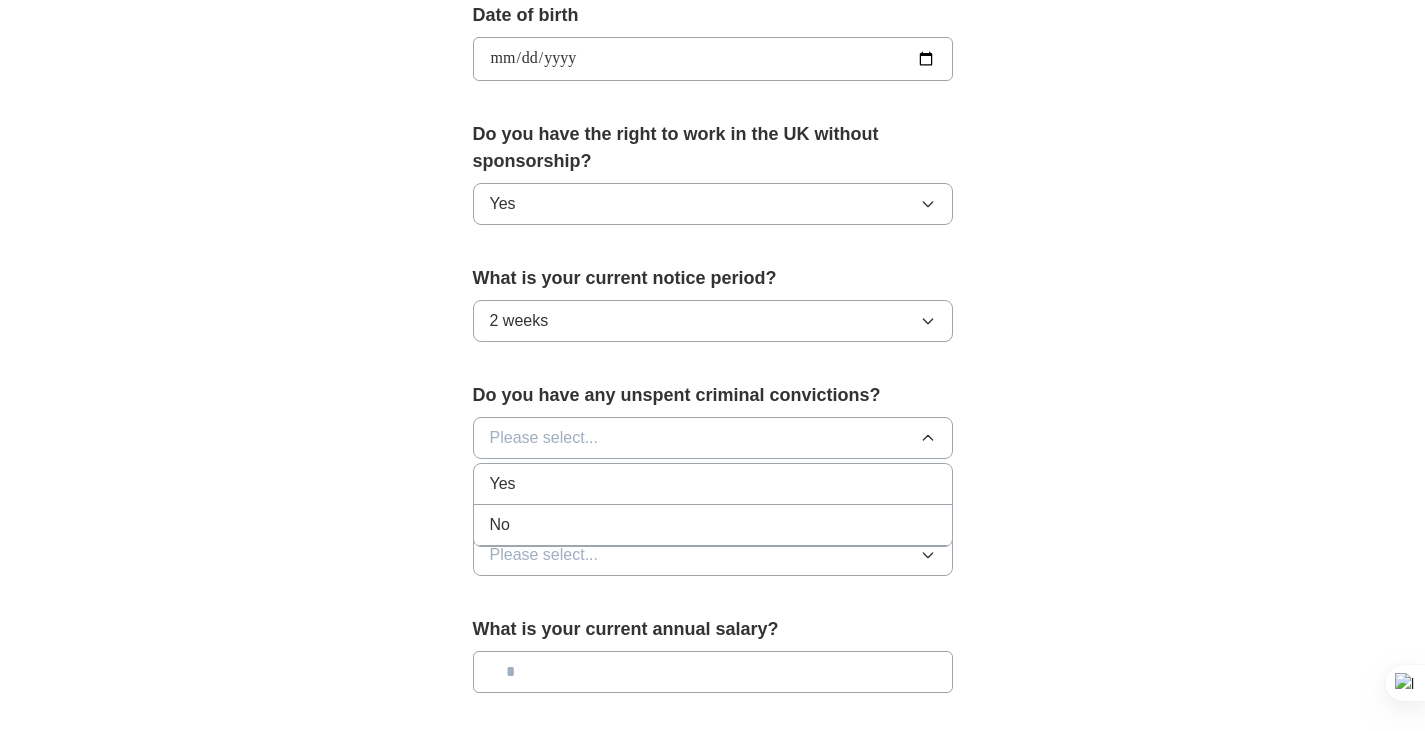 click on "No" at bounding box center [713, 525] 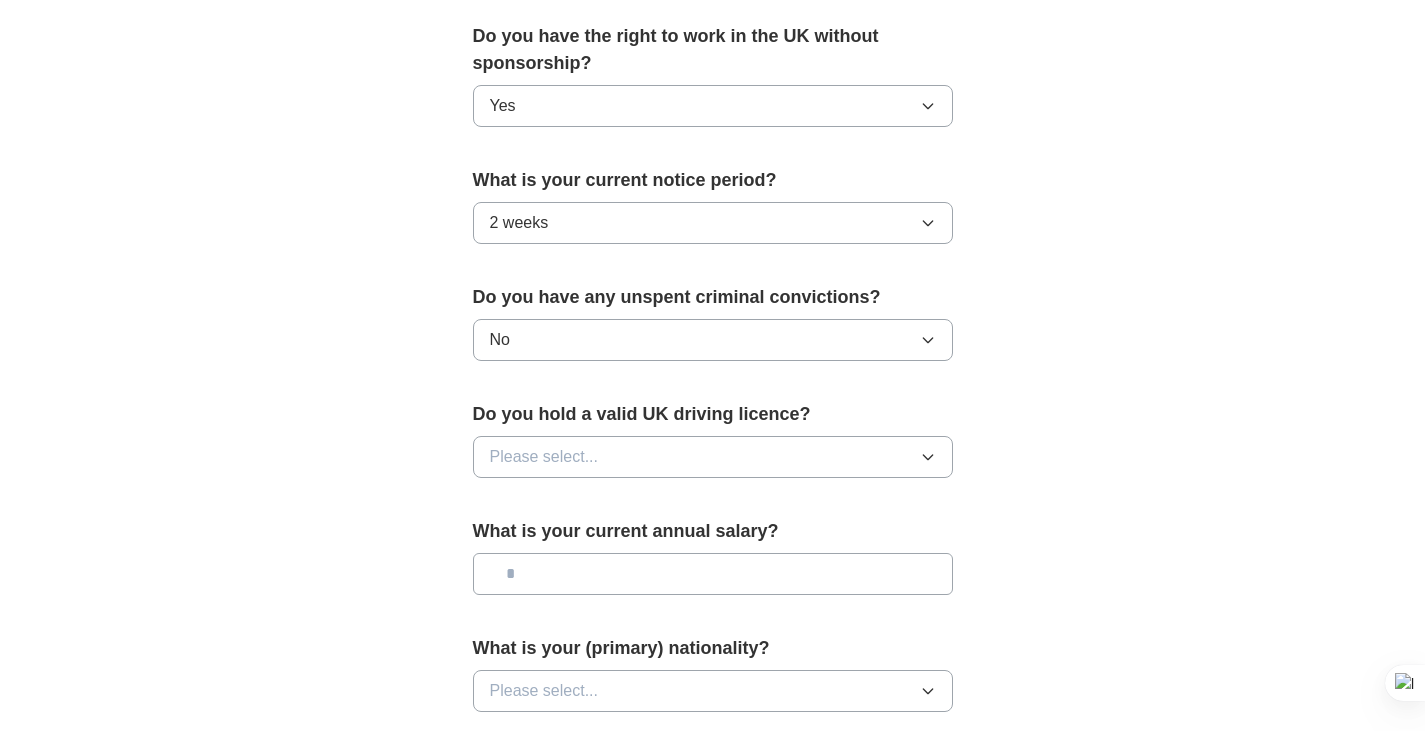 scroll, scrollTop: 1033, scrollLeft: 0, axis: vertical 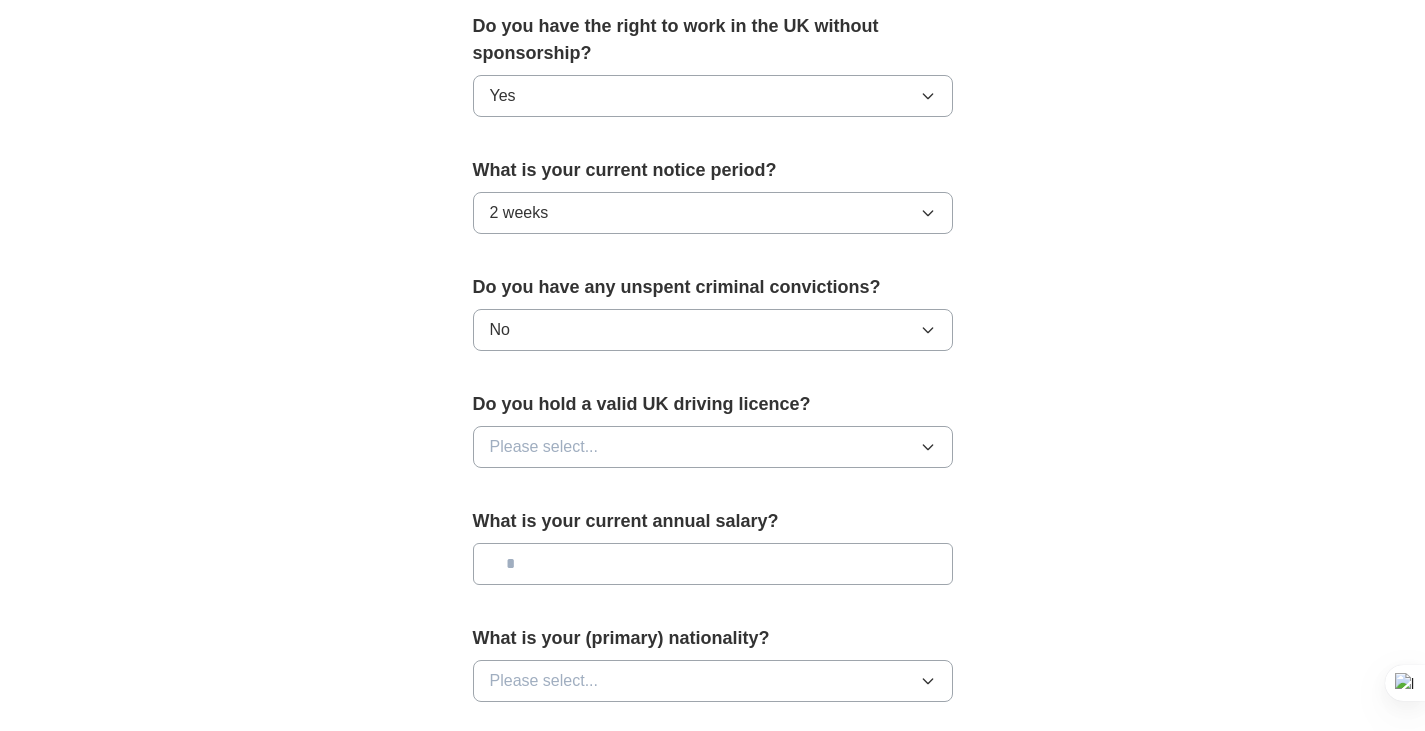 click on "Please select..." at bounding box center (544, 447) 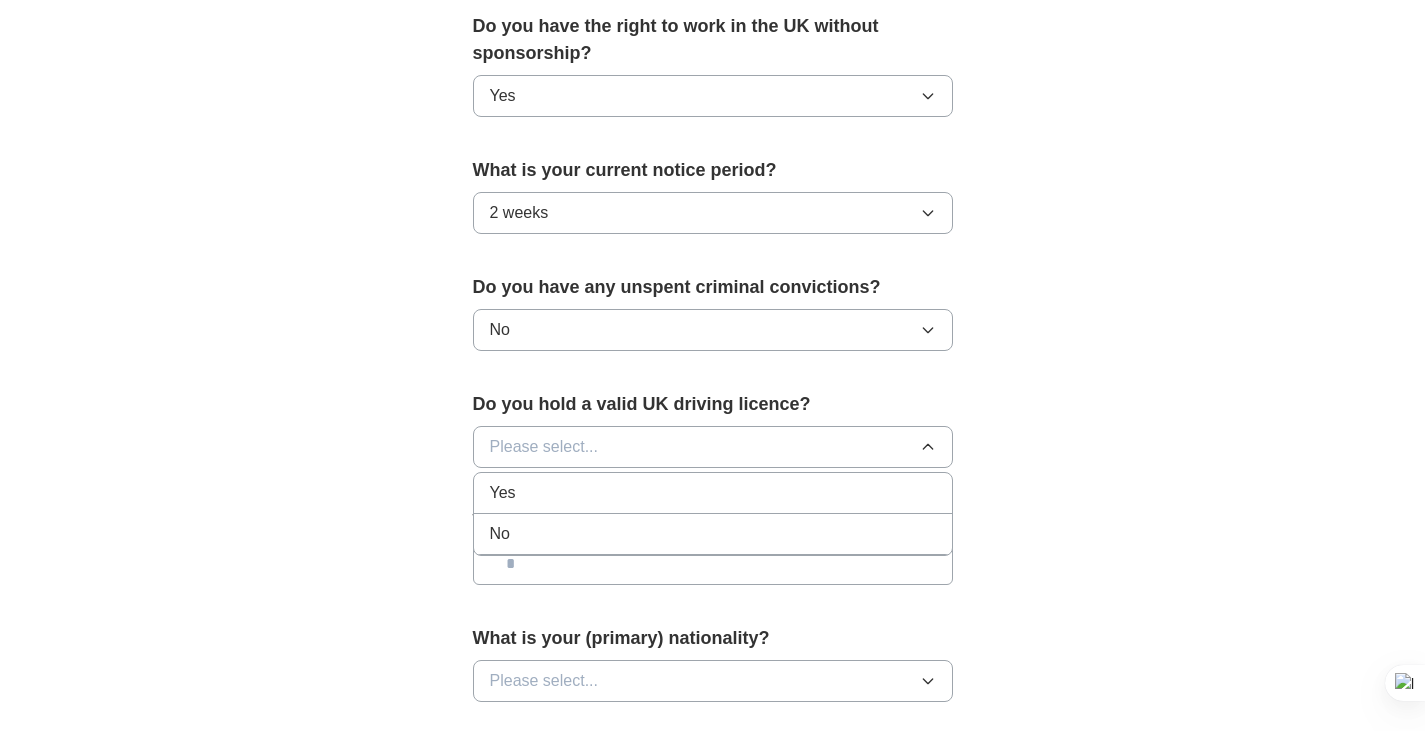 click on "No" at bounding box center (713, 534) 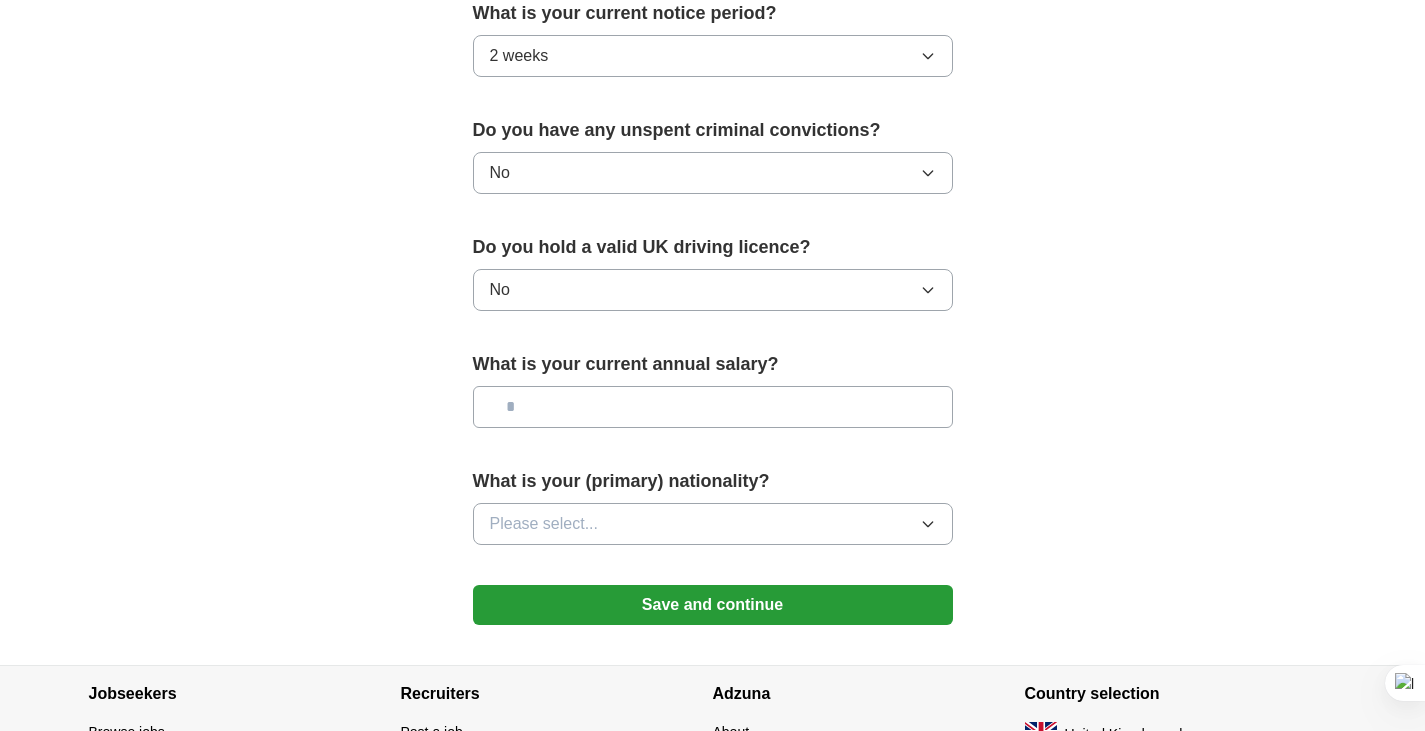 scroll, scrollTop: 1199, scrollLeft: 0, axis: vertical 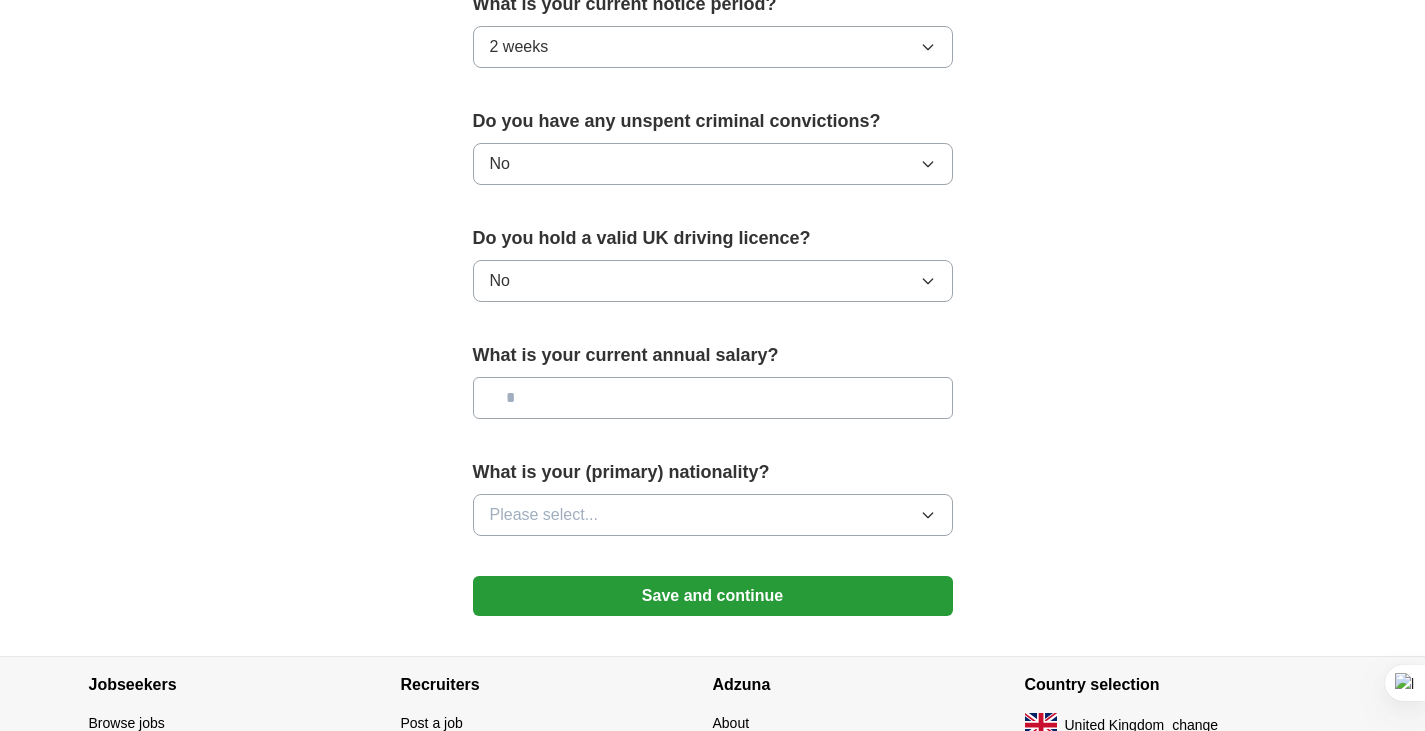 click at bounding box center (713, 398) 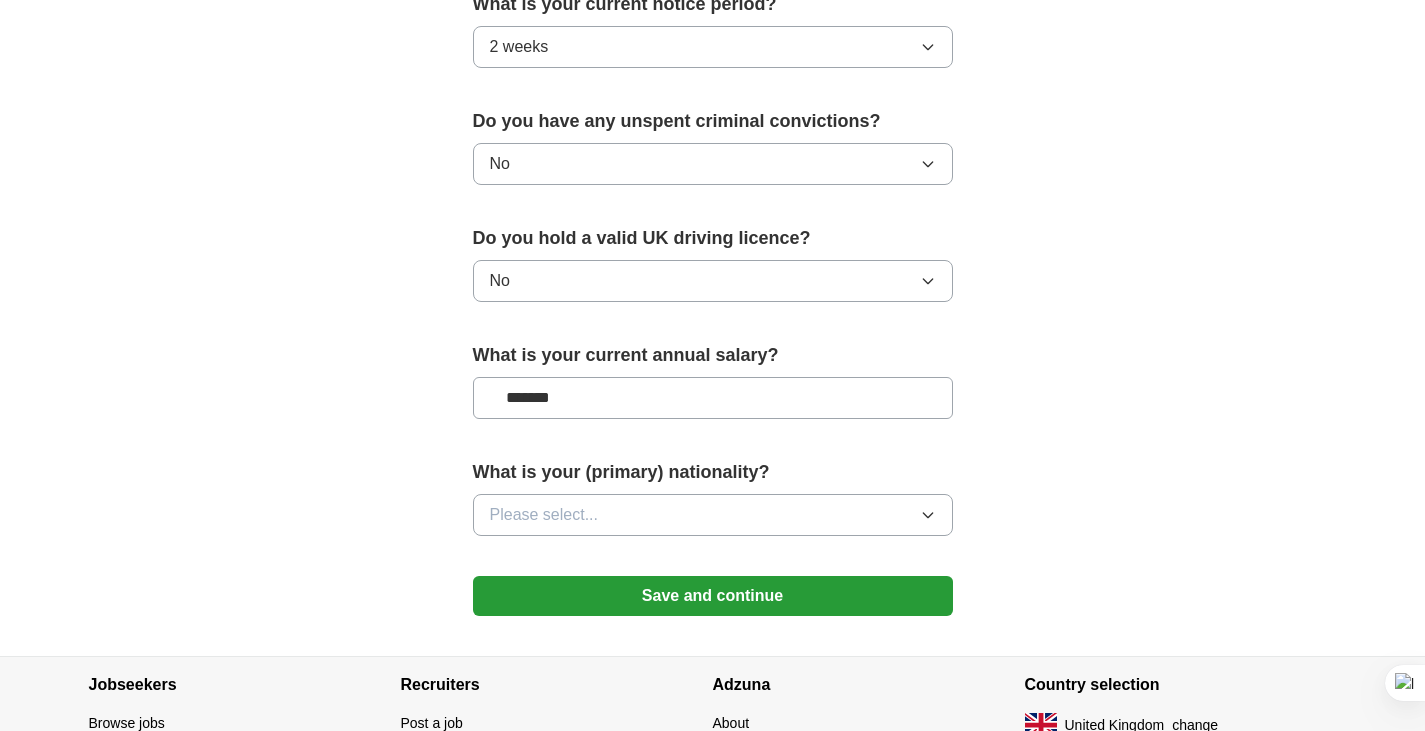 type on "*******" 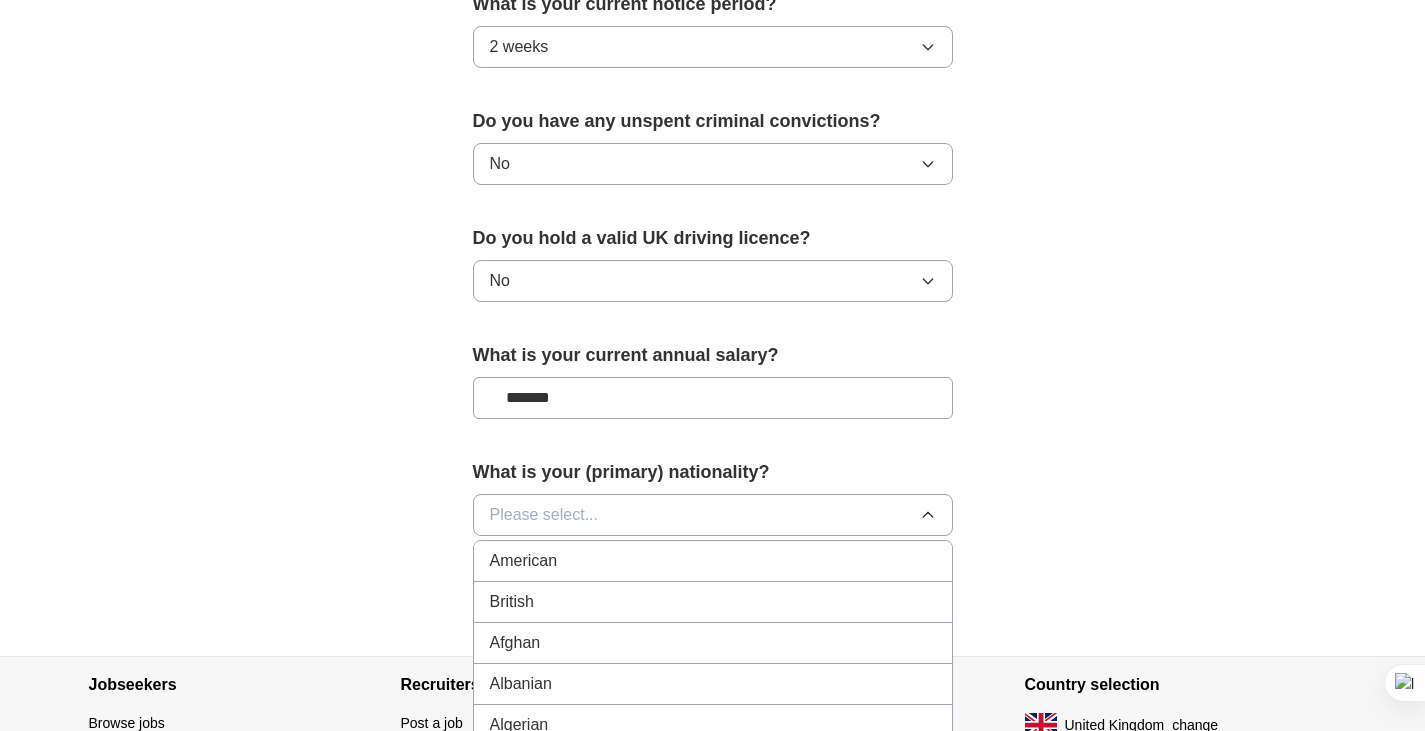 type 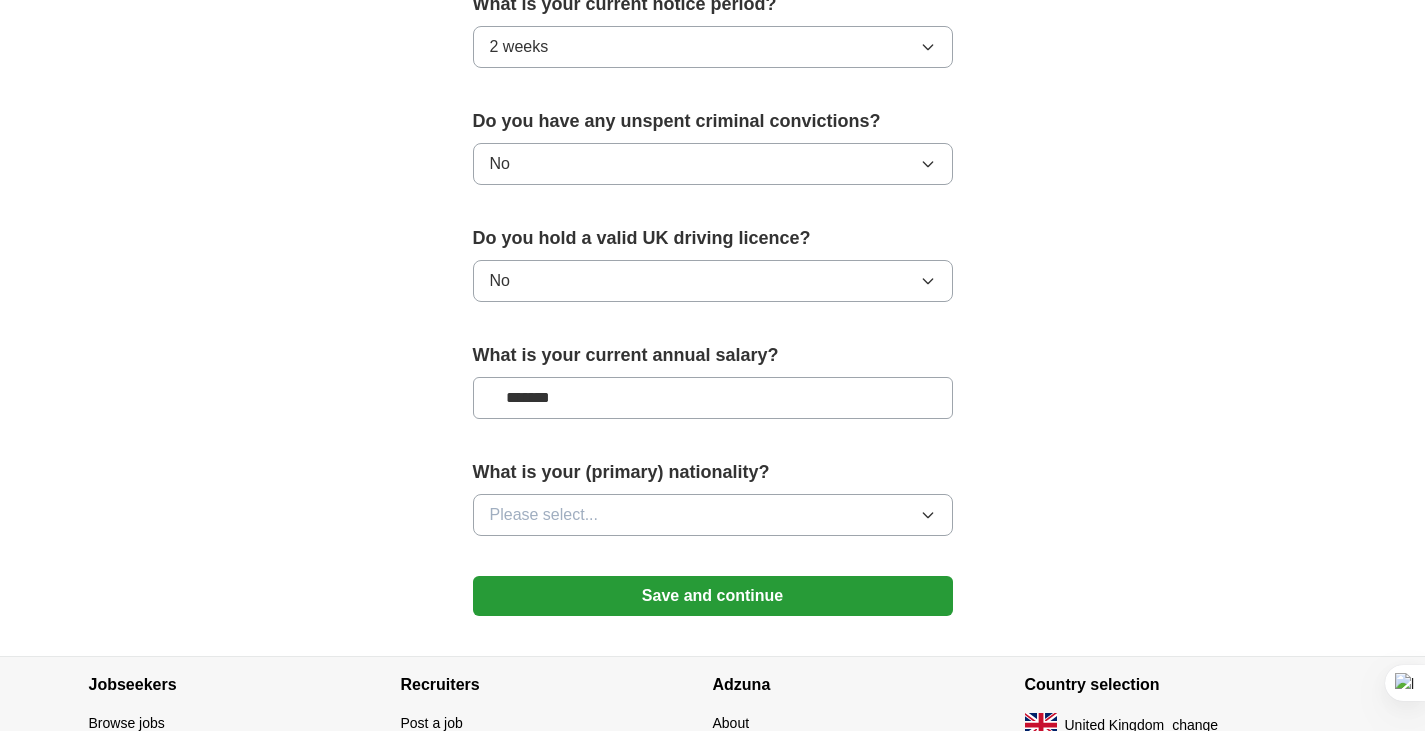 click on "Please select..." at bounding box center [544, 515] 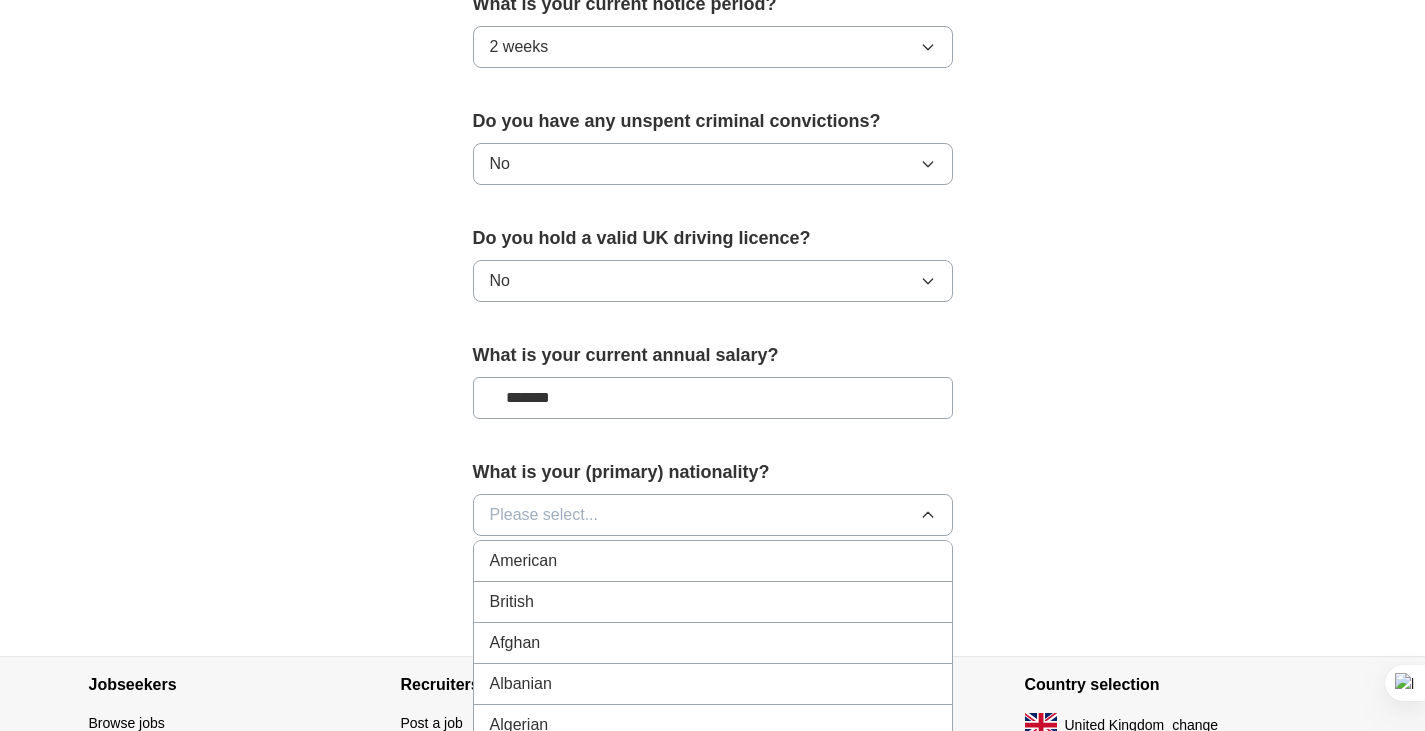 click on "Please select..." at bounding box center (713, 515) 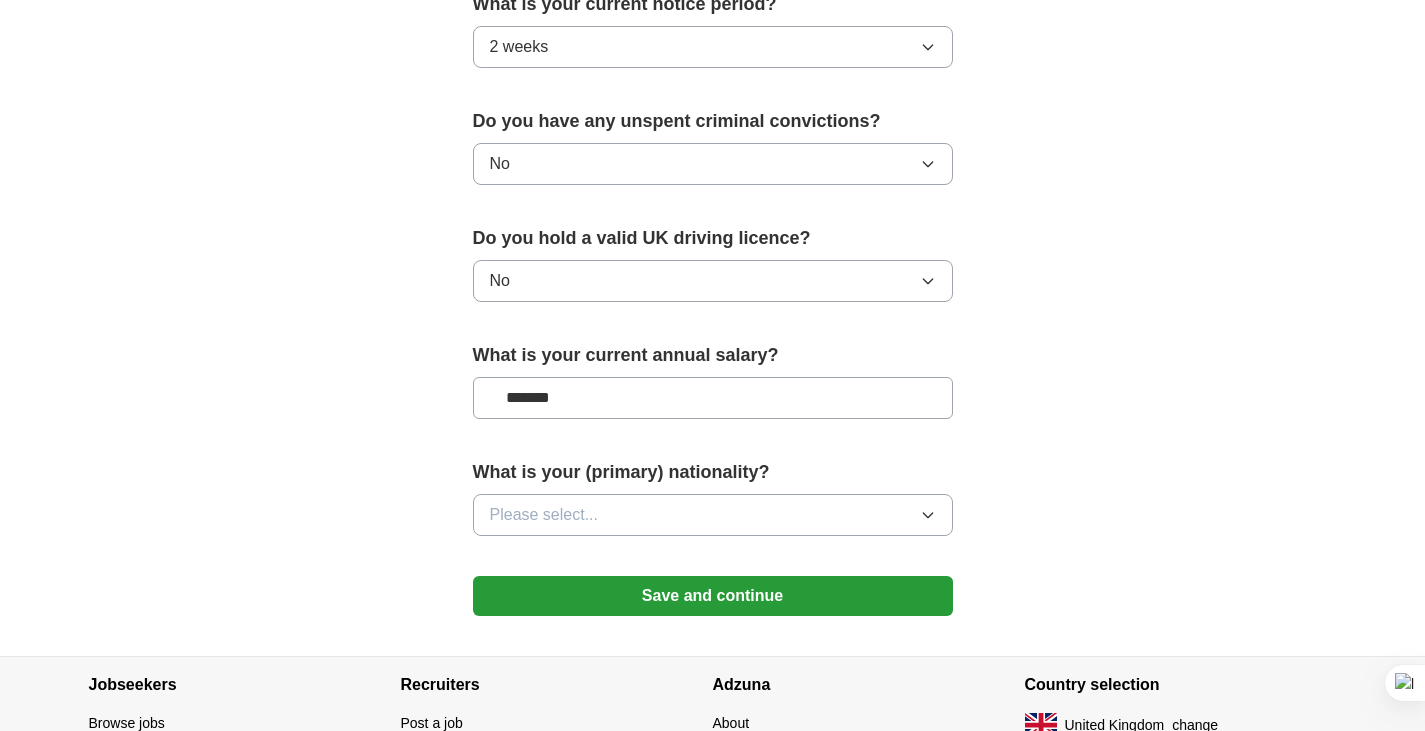 drag, startPoint x: 645, startPoint y: 526, endPoint x: 568, endPoint y: 508, distance: 79.07591 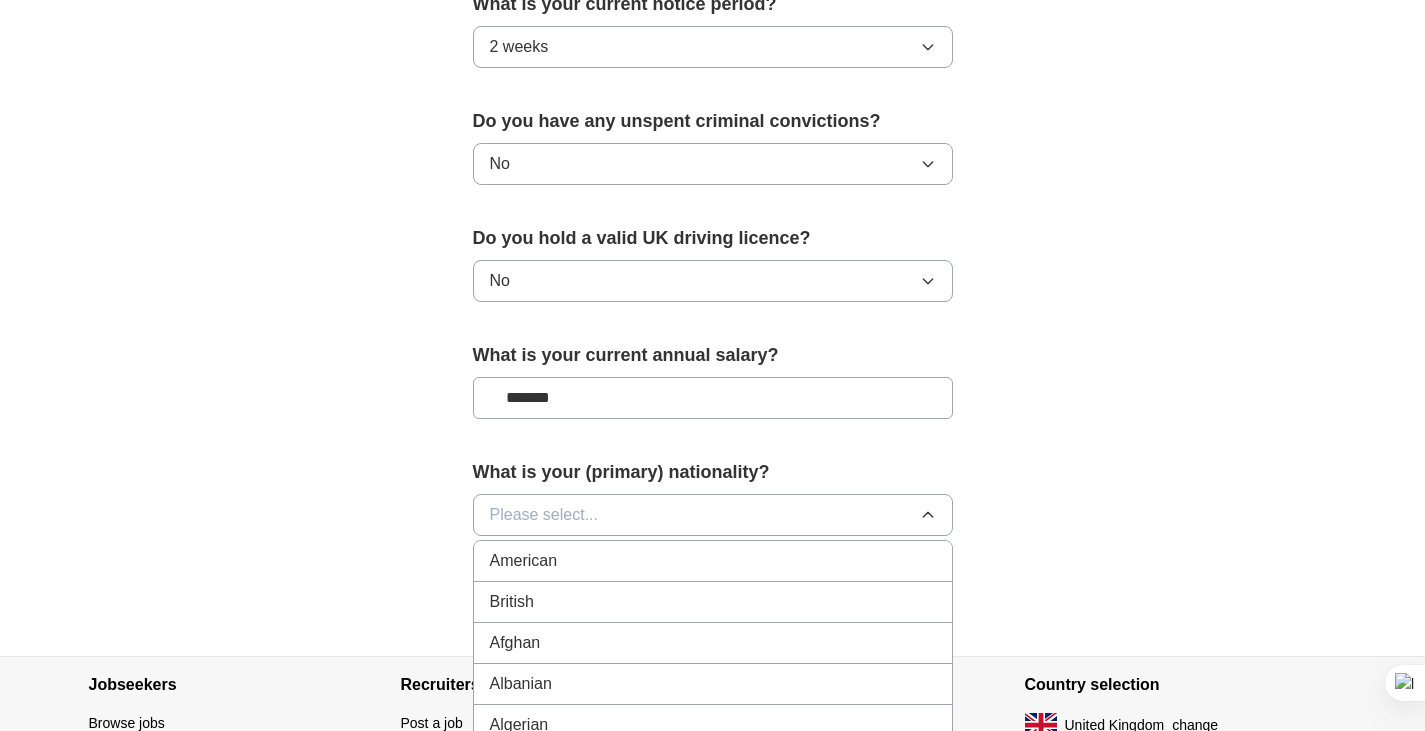 click on "Please select..." at bounding box center (544, 515) 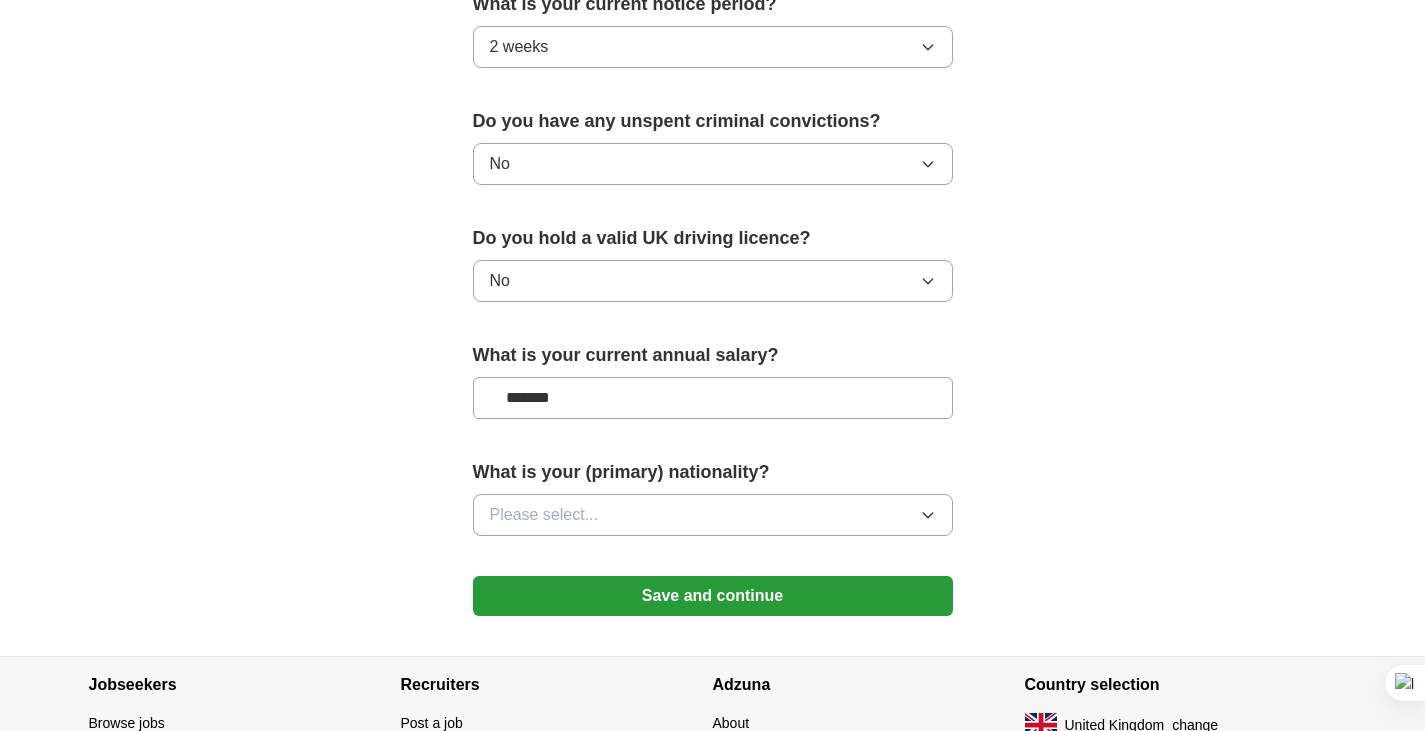click on "Please select..." at bounding box center (544, 515) 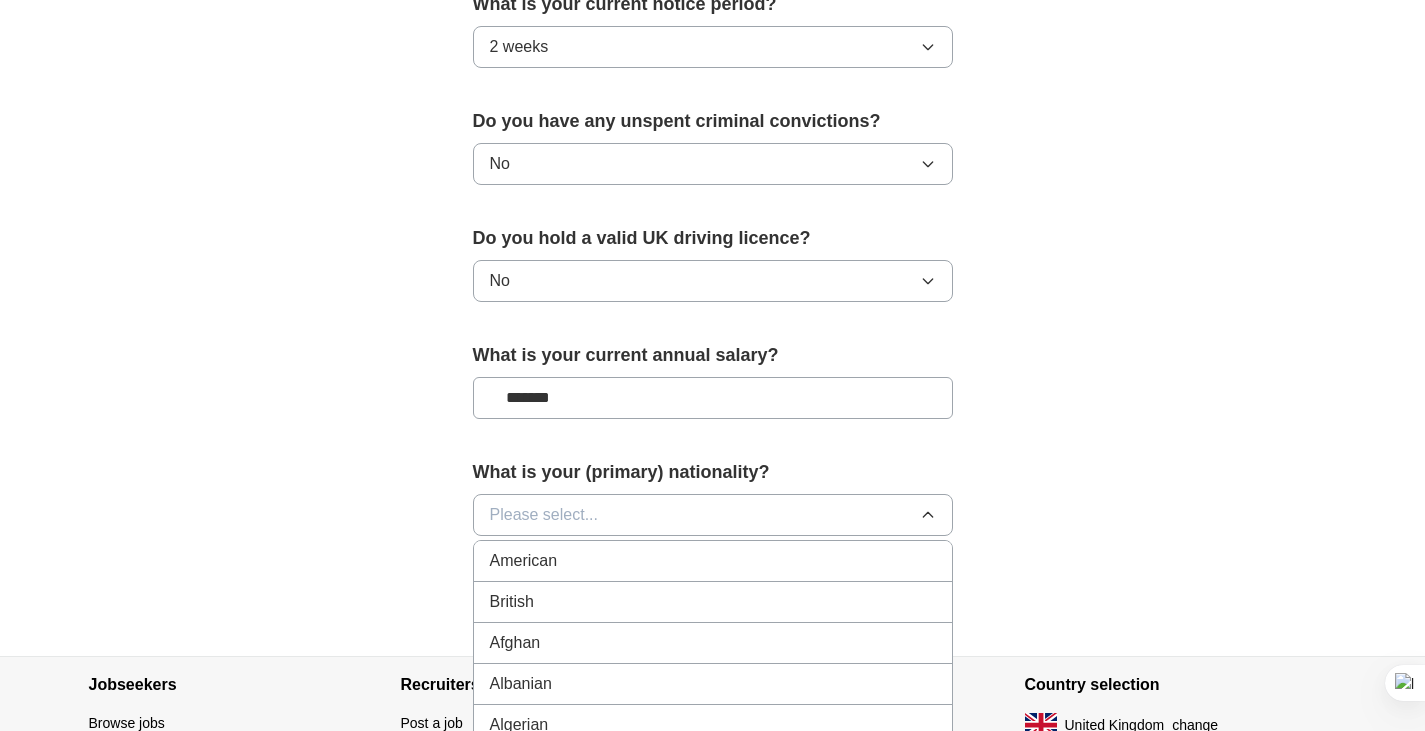 scroll, scrollTop: 1408, scrollLeft: 0, axis: vertical 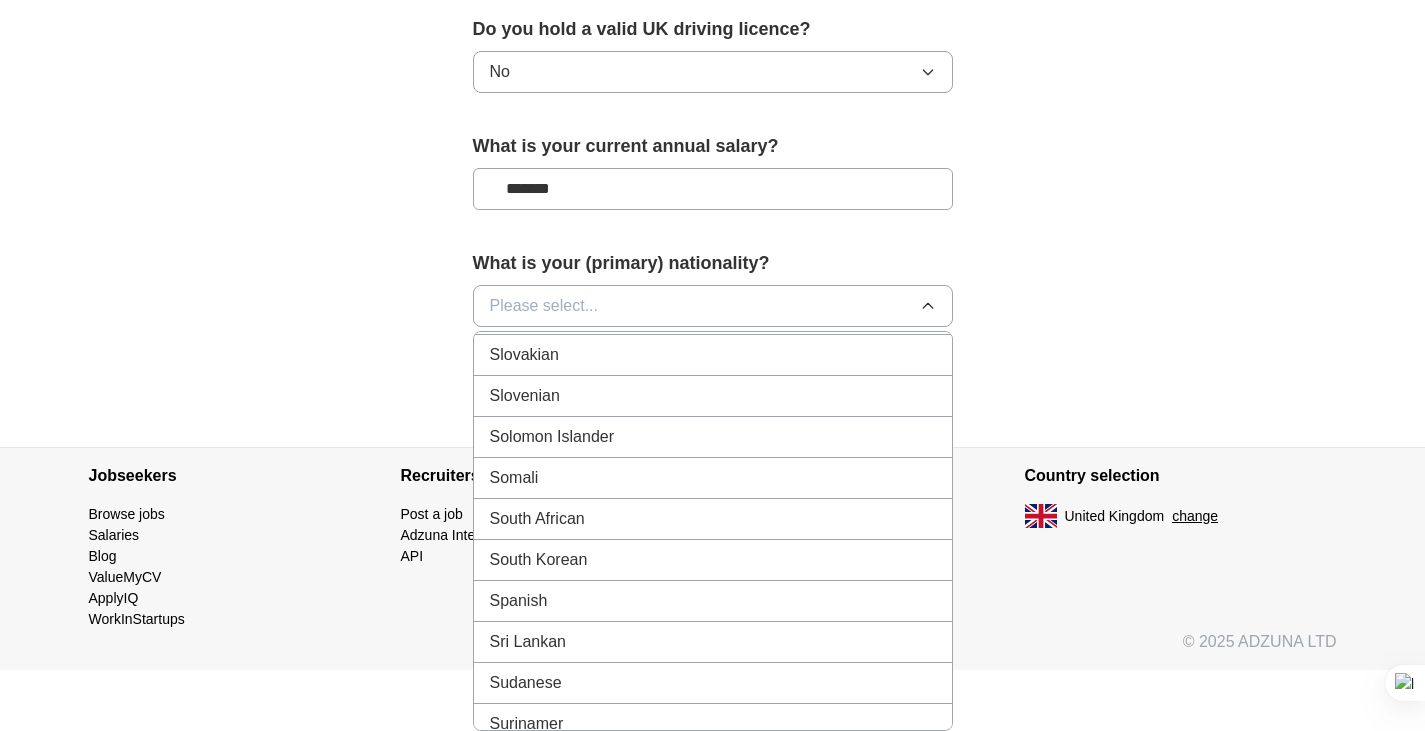click on "Sri Lankan" at bounding box center [713, 642] 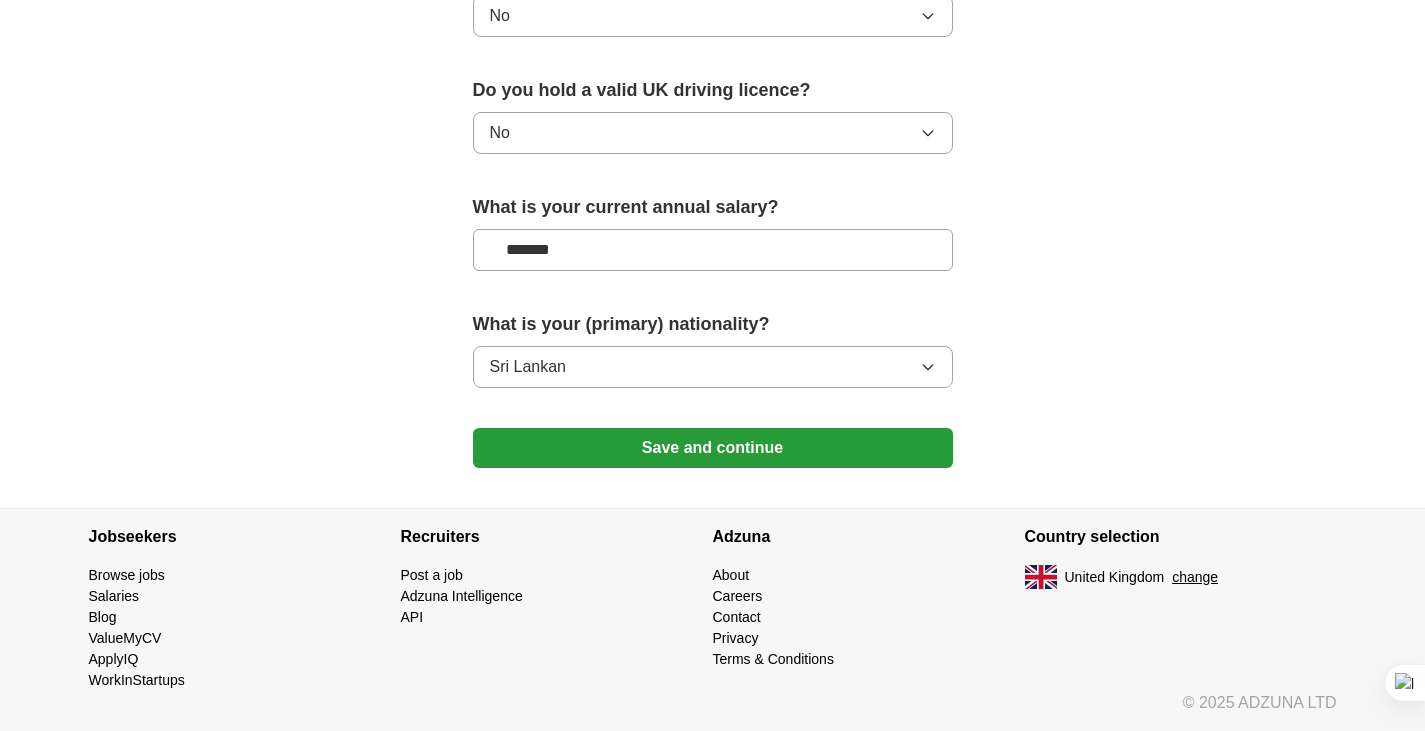 scroll, scrollTop: 1347, scrollLeft: 0, axis: vertical 